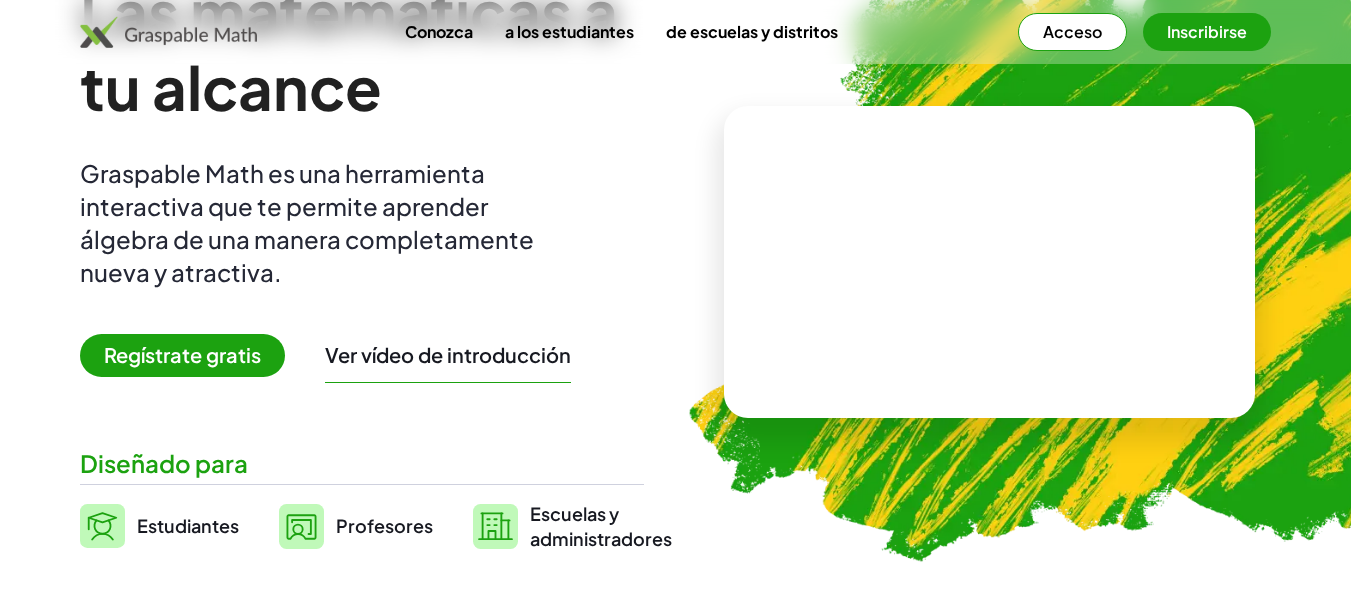 scroll, scrollTop: 100, scrollLeft: 0, axis: vertical 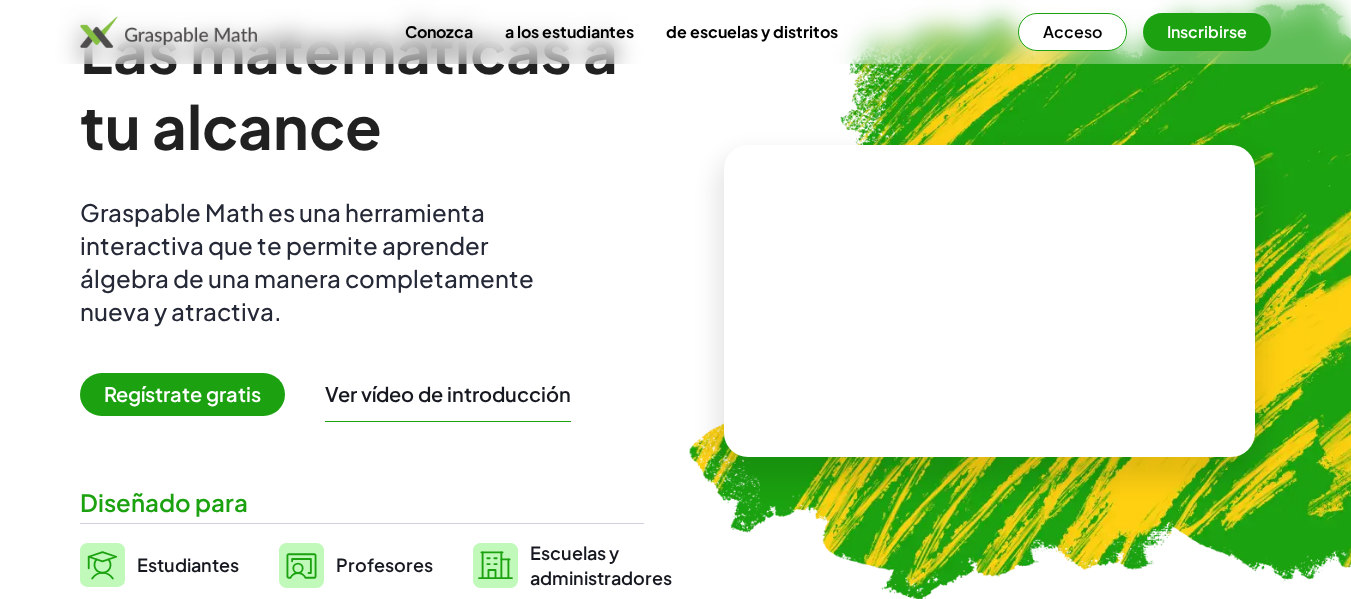 click on "Acceso" at bounding box center (1072, 31) 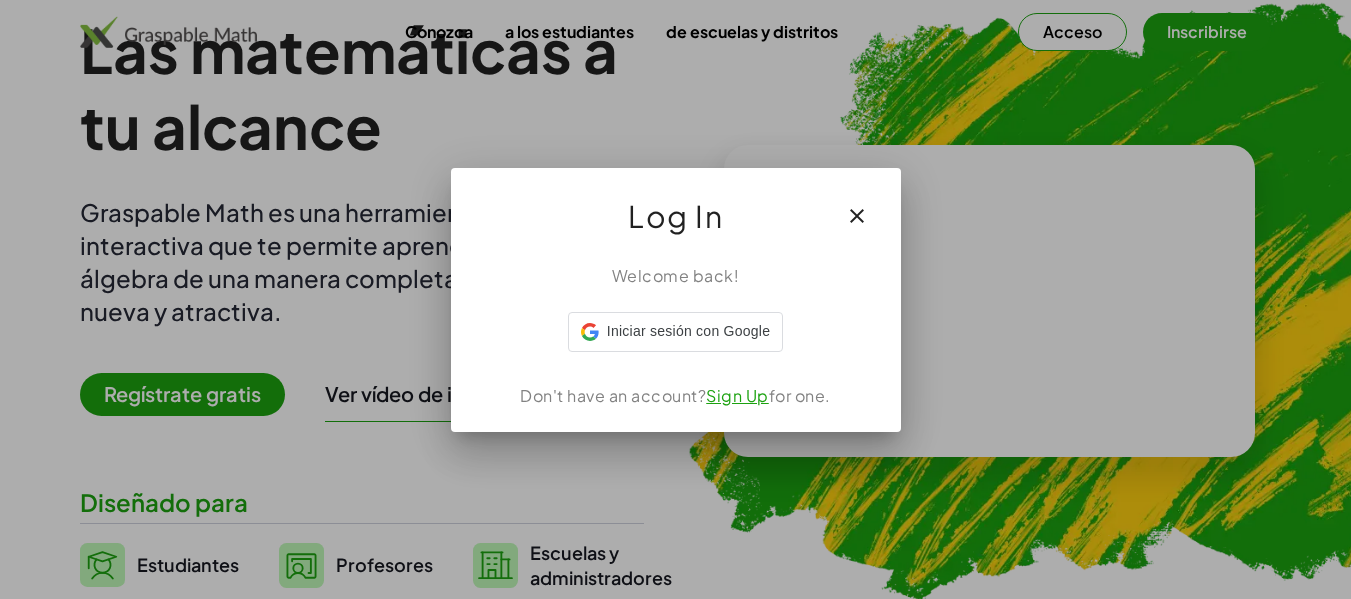 scroll, scrollTop: 0, scrollLeft: 0, axis: both 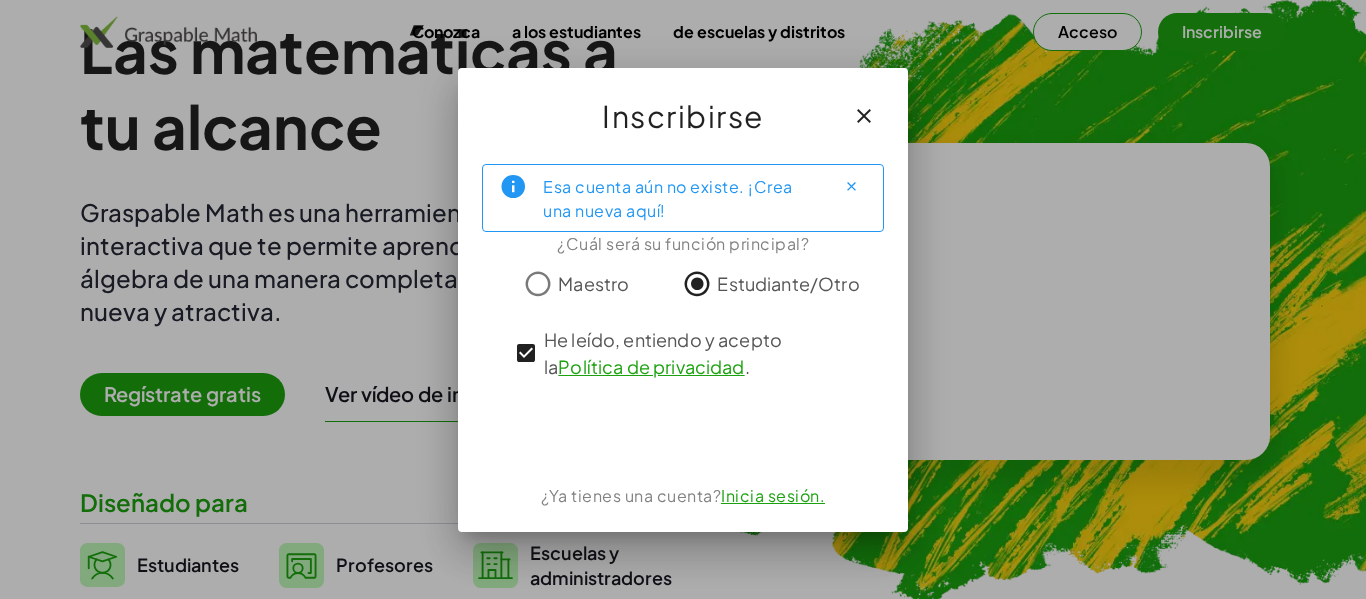 click on "Inicia sesión." at bounding box center (773, 495) 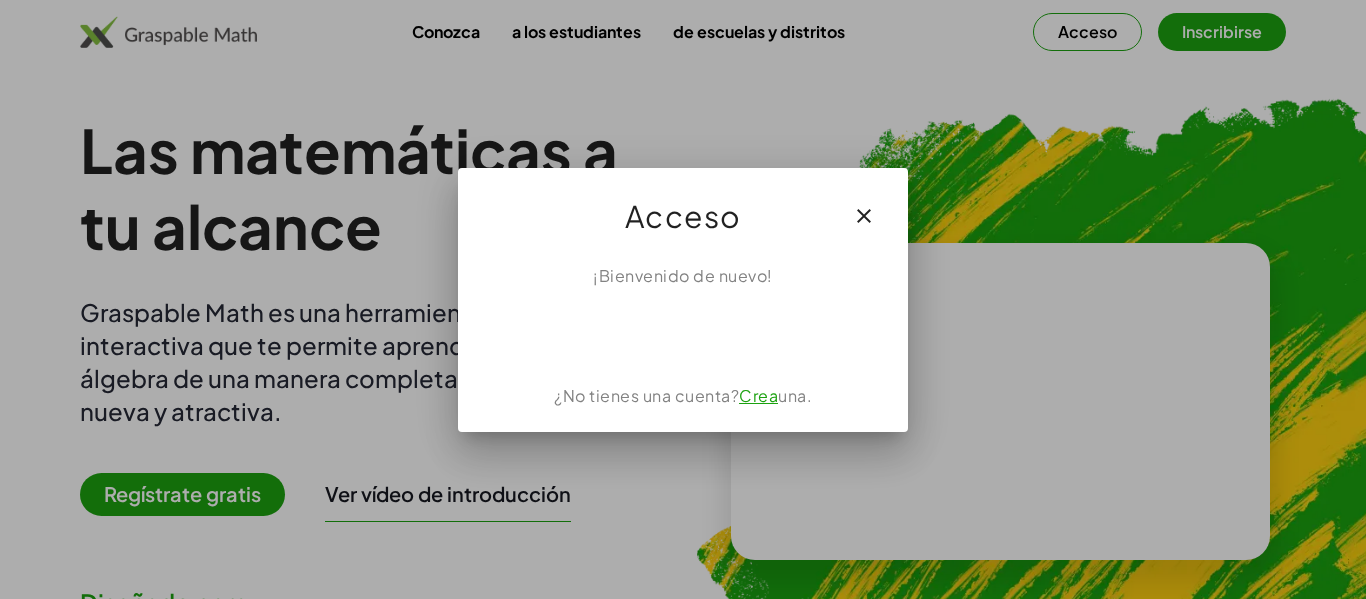 click at bounding box center (864, 216) 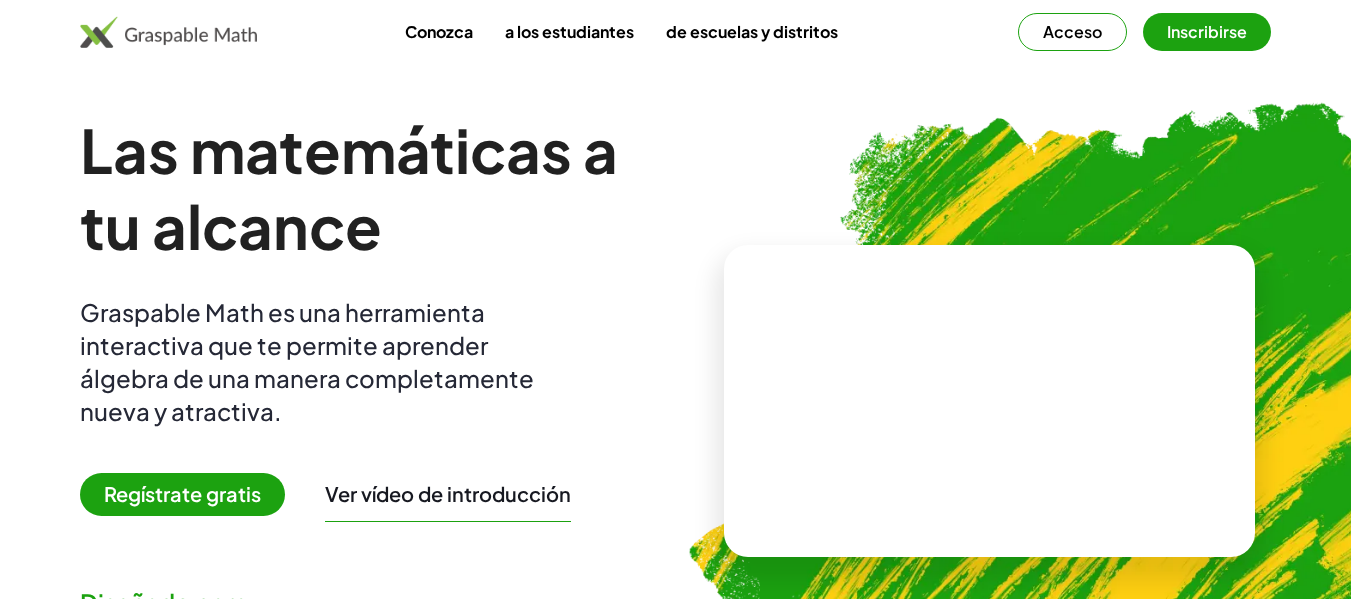 click at bounding box center (1090, 392) 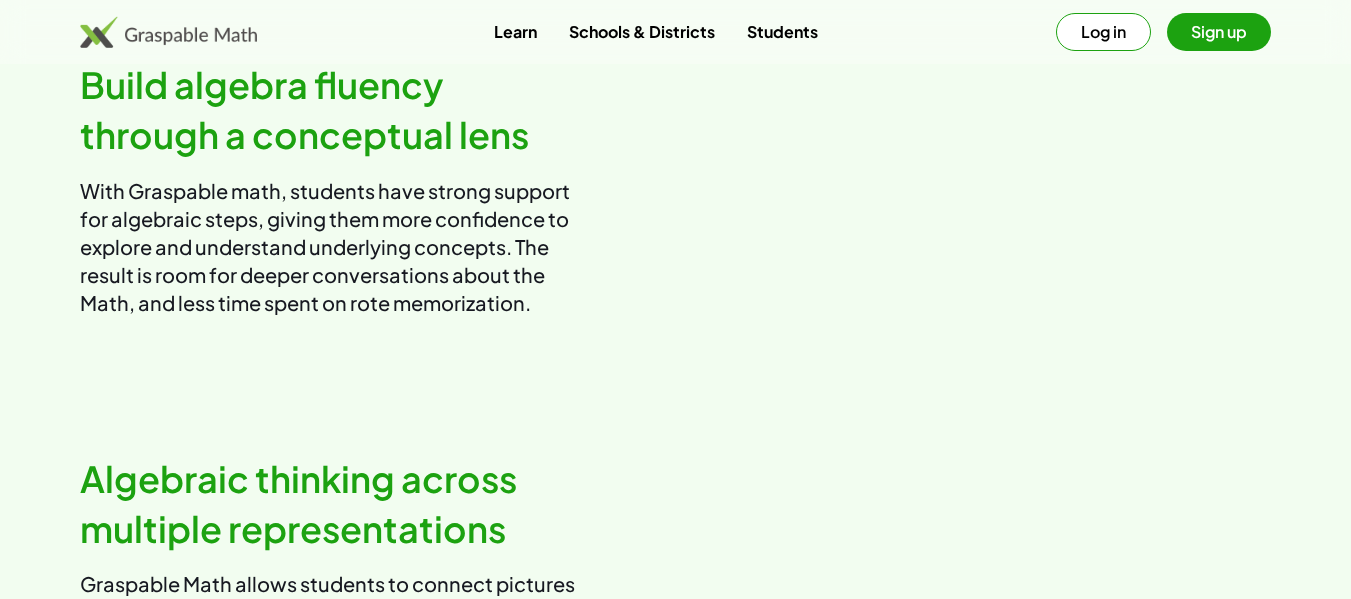 scroll, scrollTop: 1100, scrollLeft: 0, axis: vertical 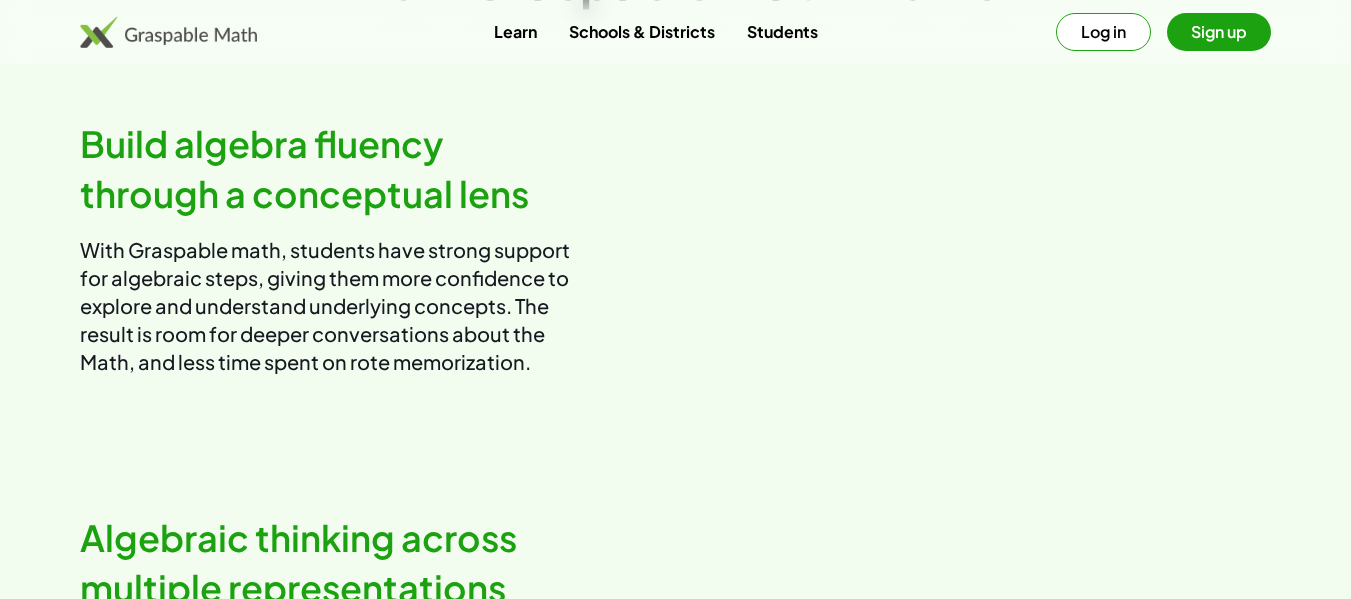 click on "Sign up" at bounding box center (1219, 32) 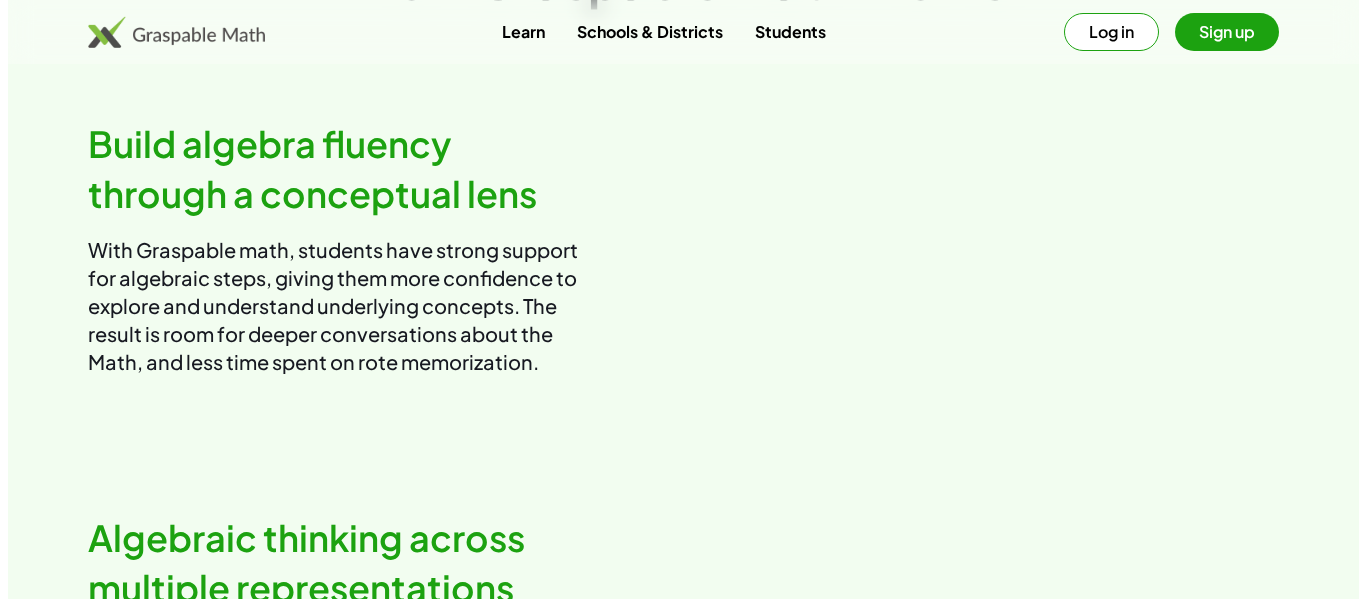 scroll, scrollTop: 0, scrollLeft: 0, axis: both 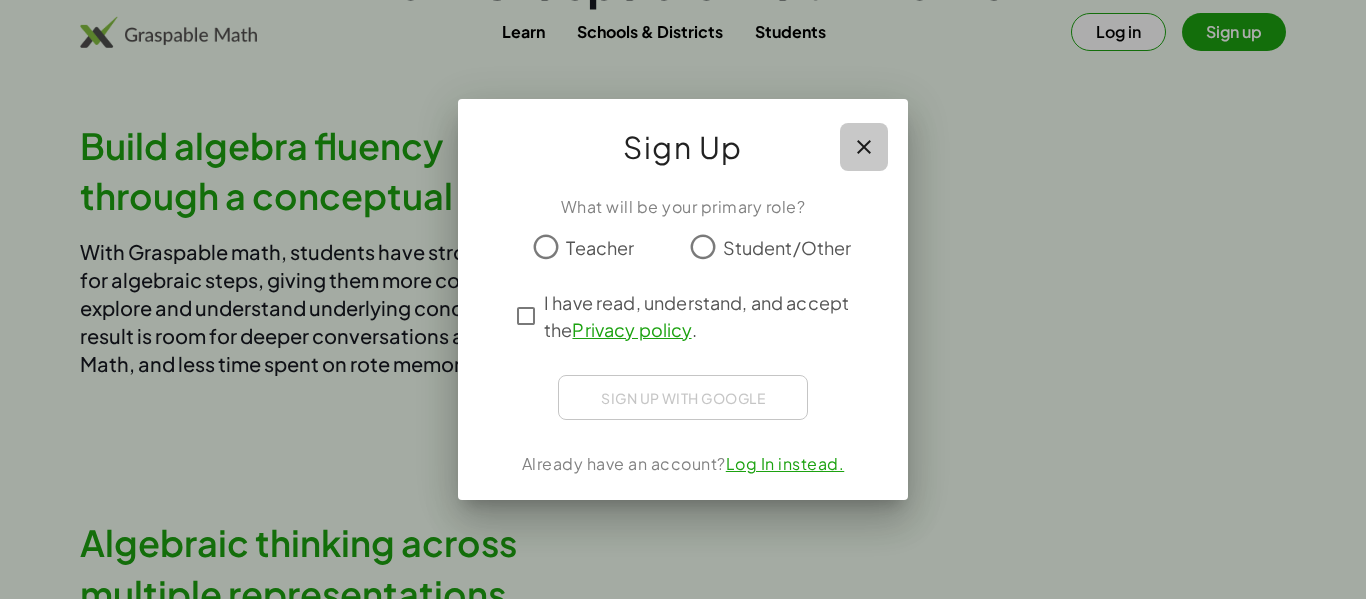 click 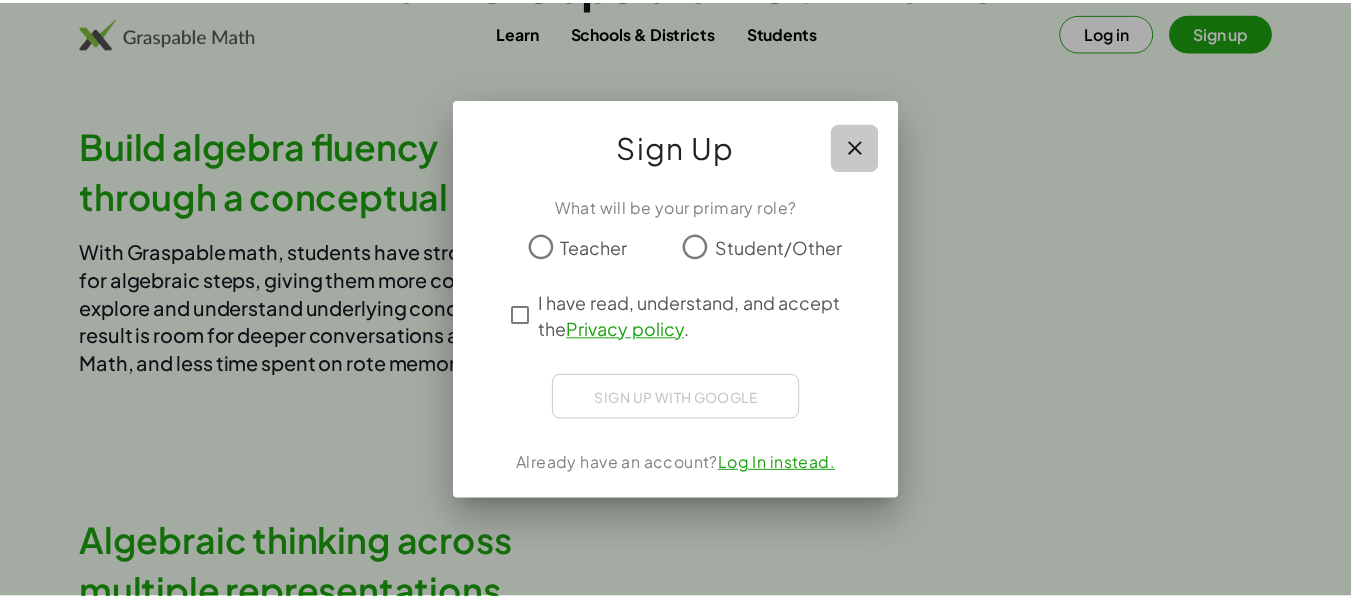 scroll, scrollTop: 1100, scrollLeft: 0, axis: vertical 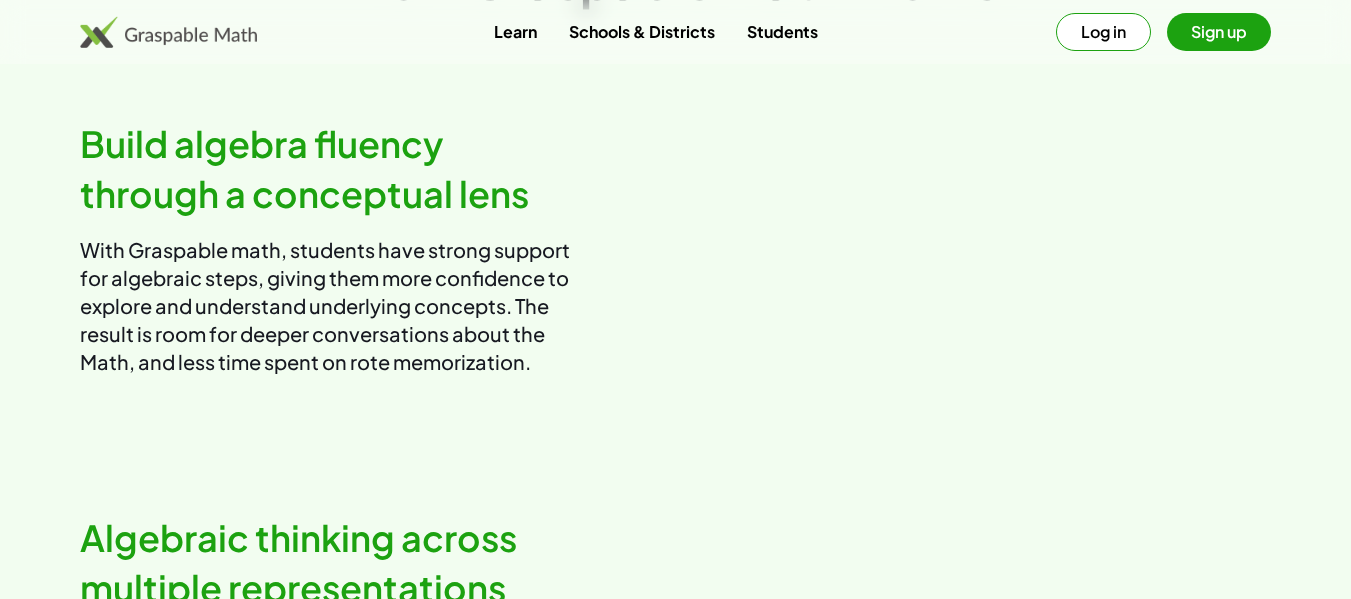 click on "Log in" at bounding box center (1103, 32) 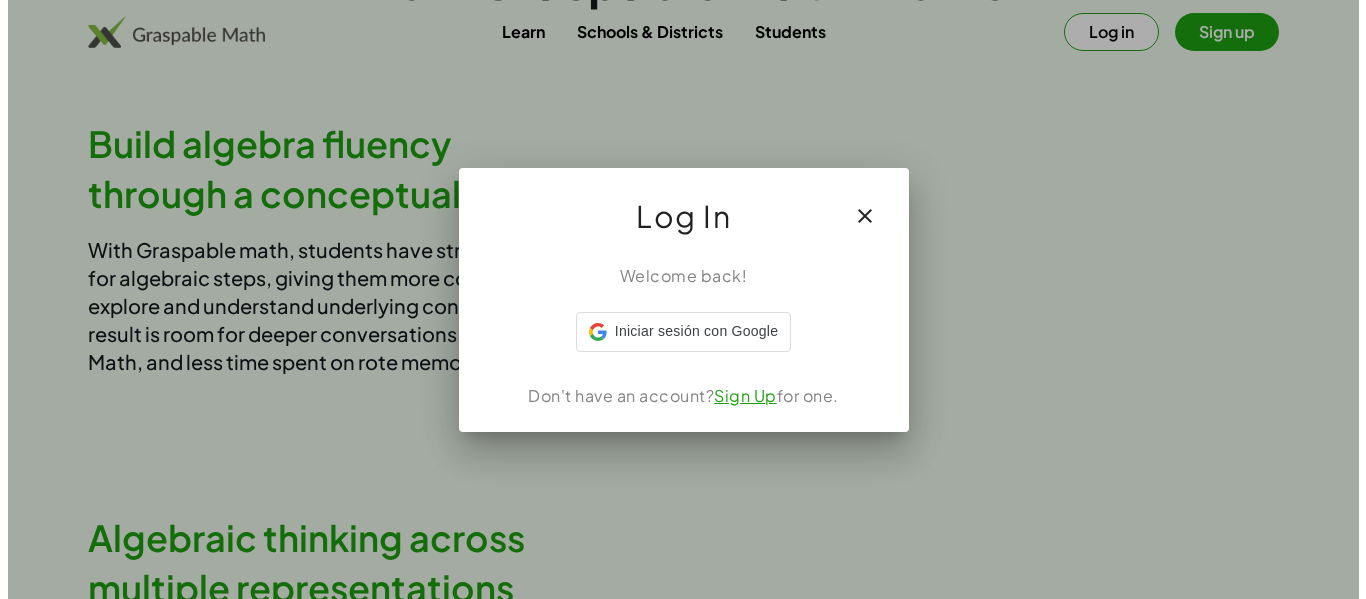 scroll, scrollTop: 0, scrollLeft: 0, axis: both 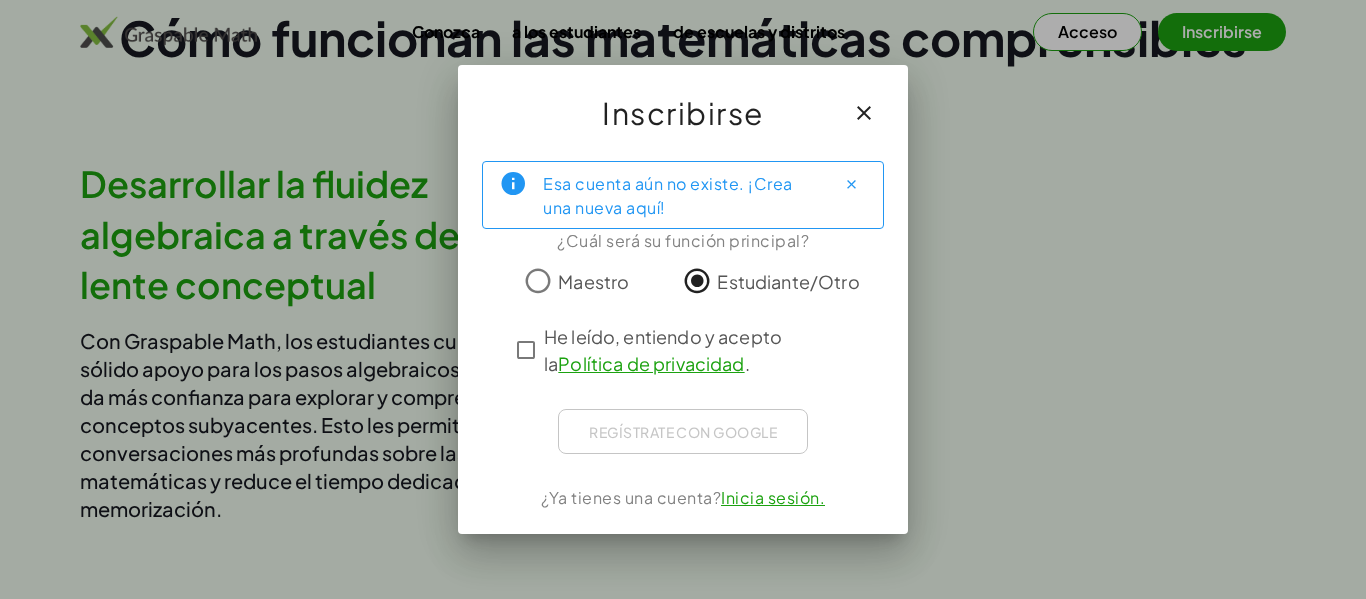 click at bounding box center [683, 299] 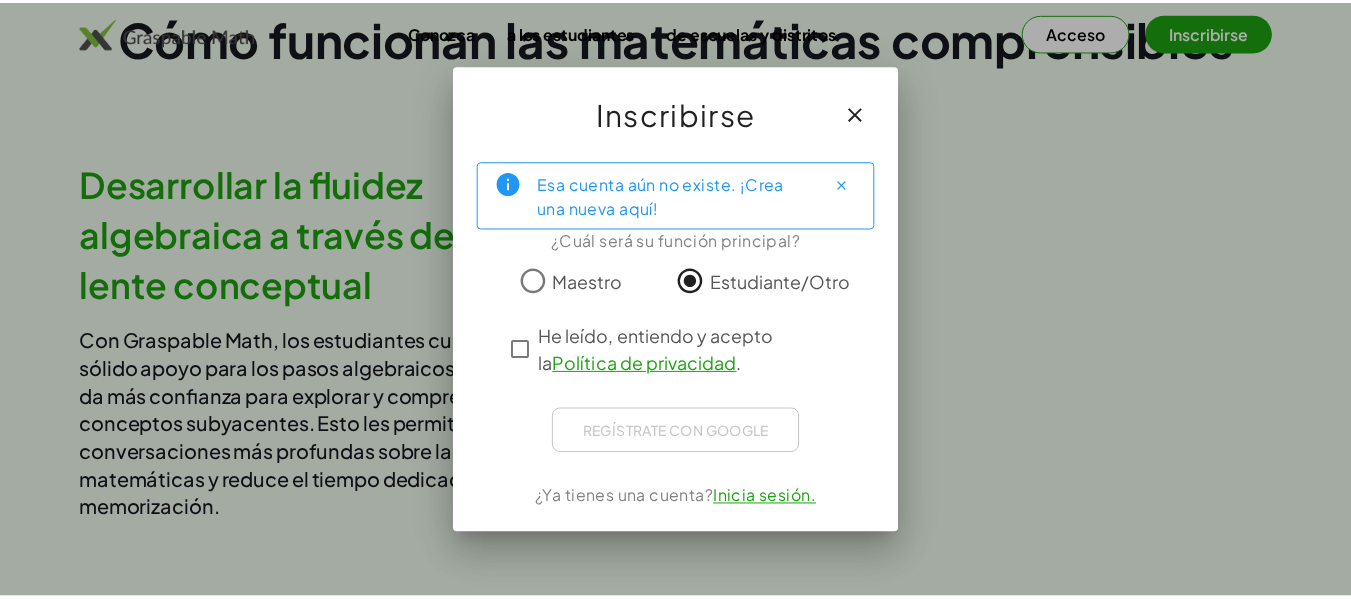 scroll, scrollTop: 1100, scrollLeft: 0, axis: vertical 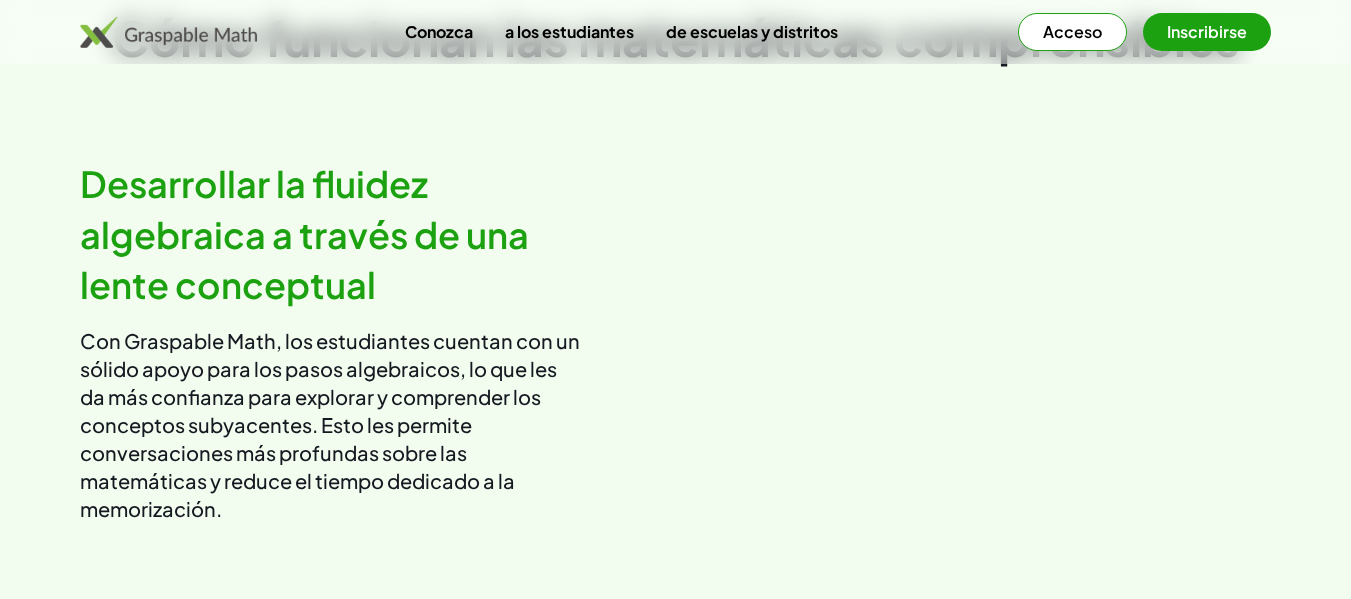 click on "Acceso" at bounding box center (1072, 31) 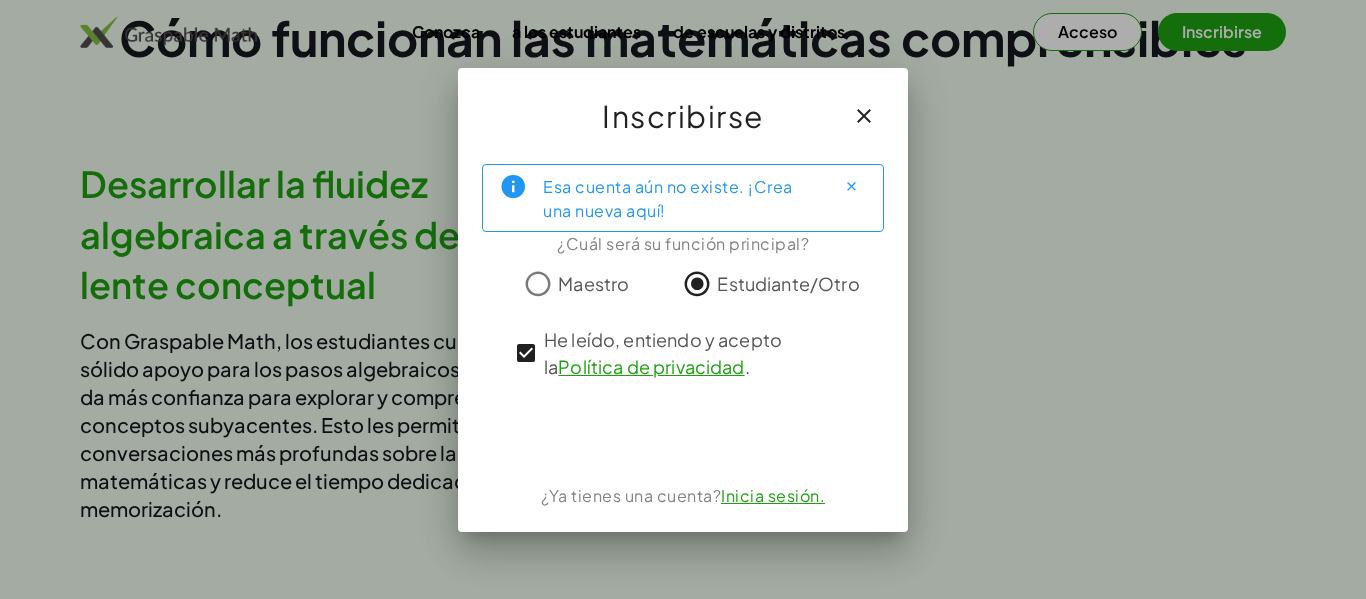 click on "Inicia sesión." at bounding box center [773, 495] 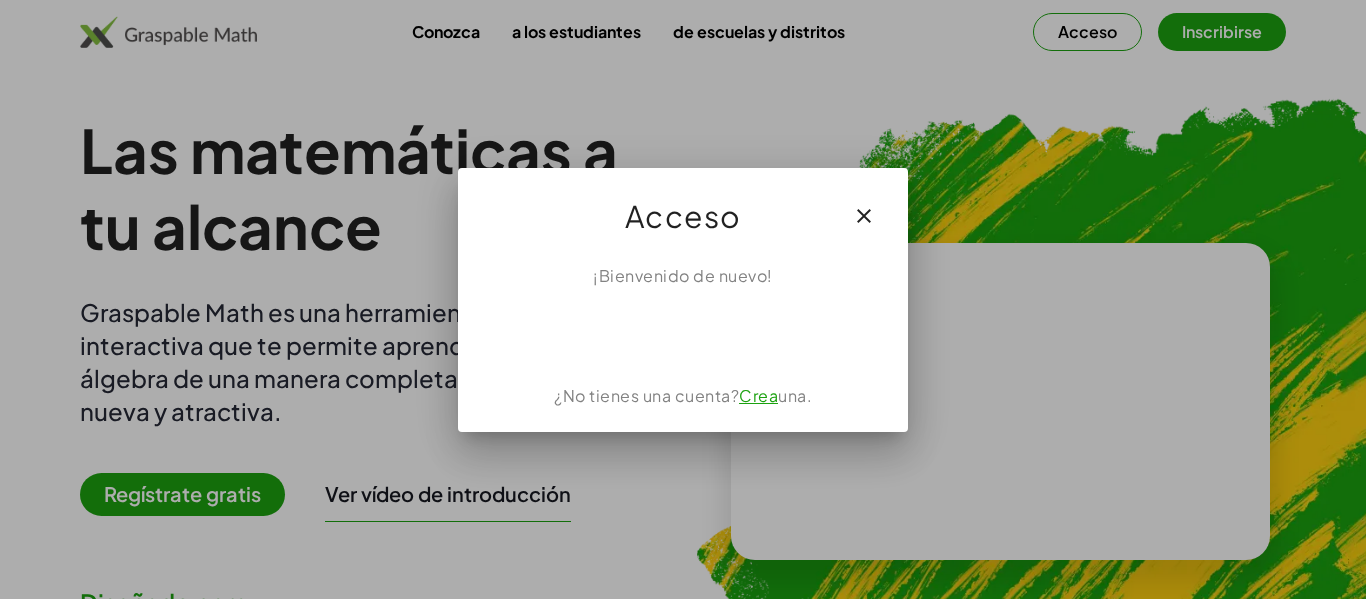 click 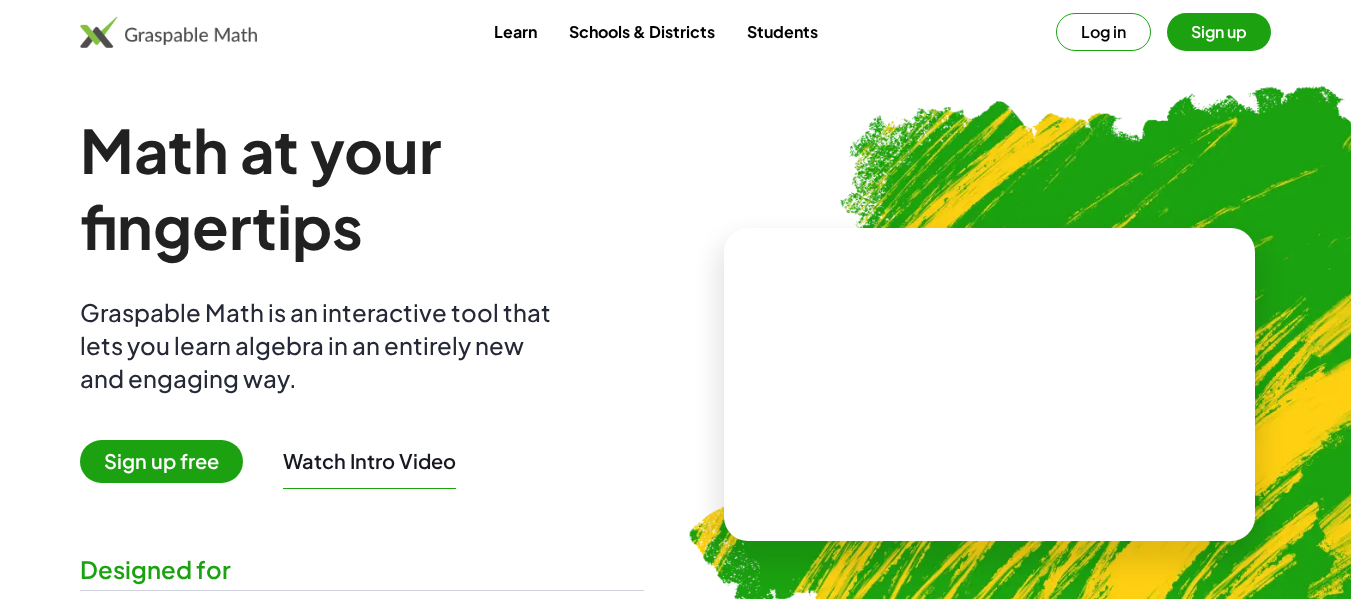 scroll, scrollTop: 0, scrollLeft: 0, axis: both 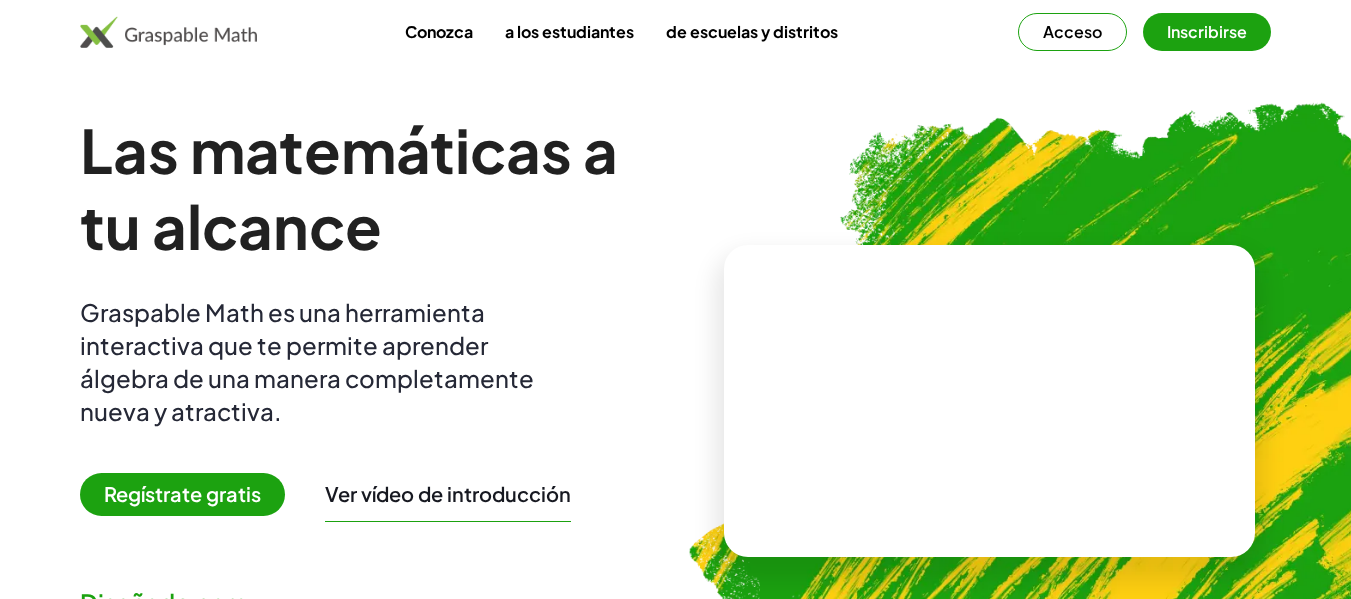click on "Conozca  a los estudiantes  de escuelas y distritos Acceso Inscribirse" 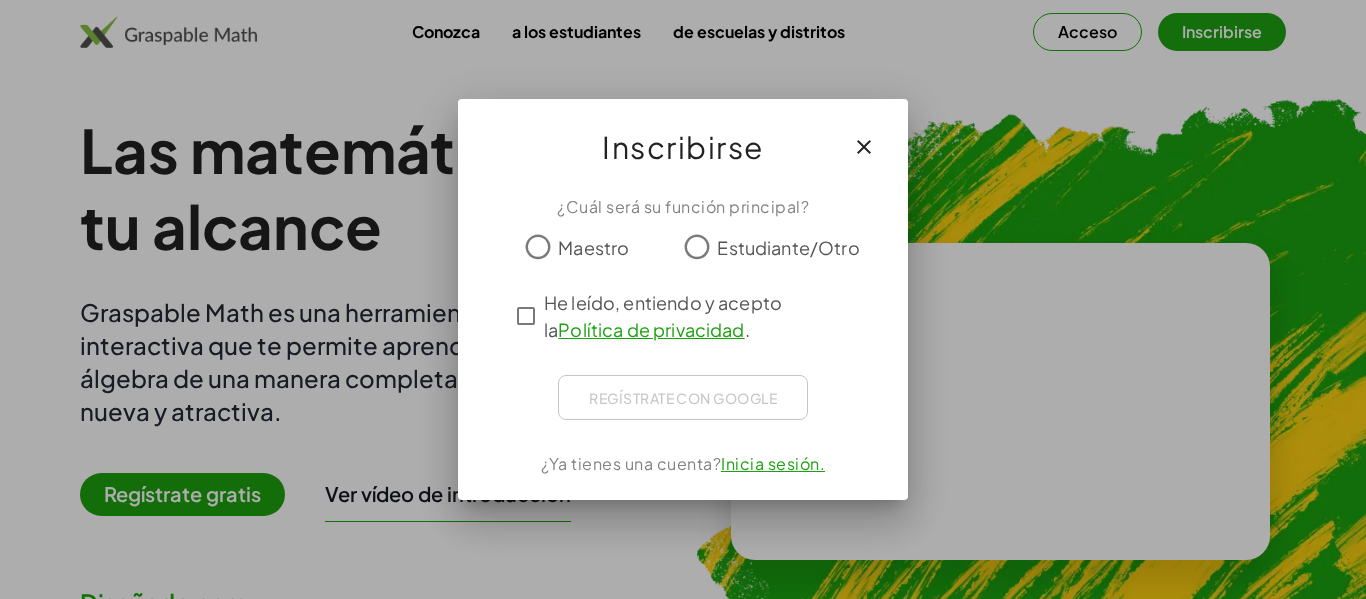 click 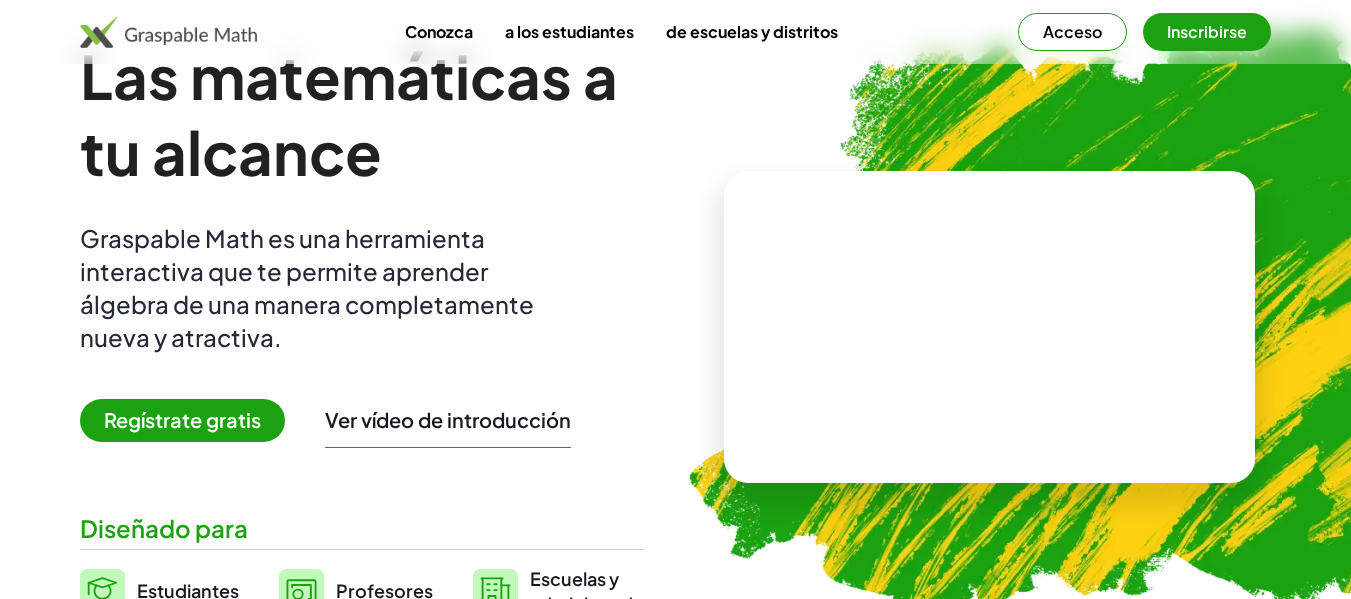 scroll, scrollTop: 0, scrollLeft: 0, axis: both 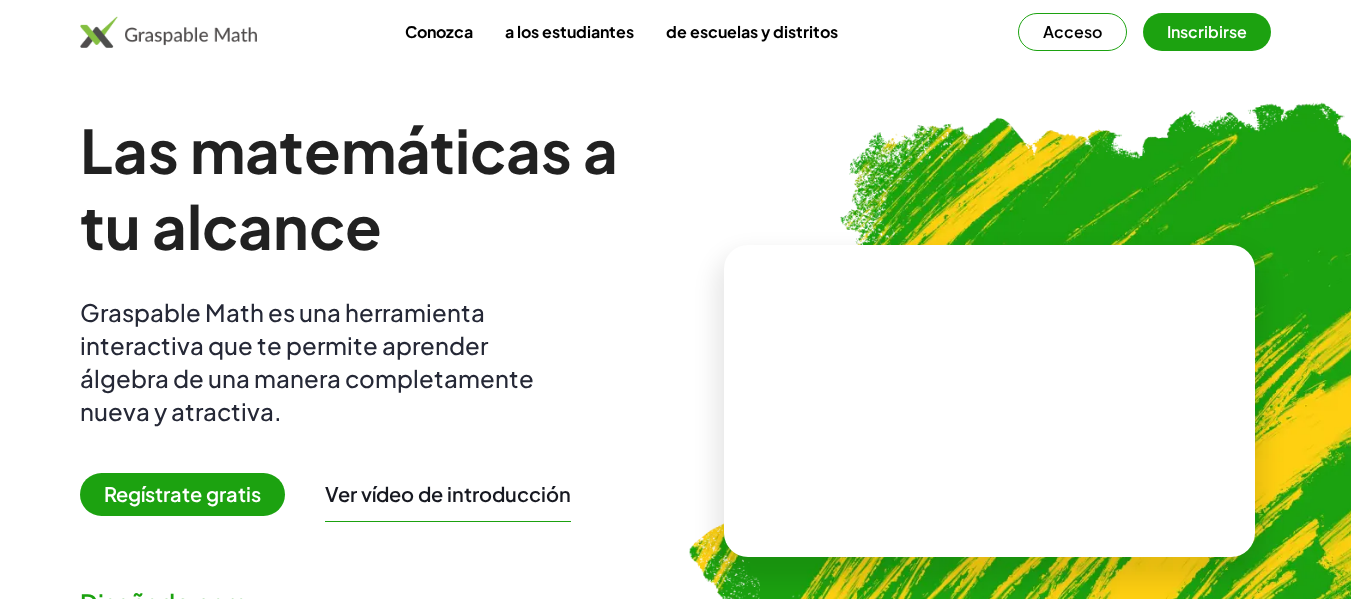 click on "Regístrate gratis" at bounding box center [182, 493] 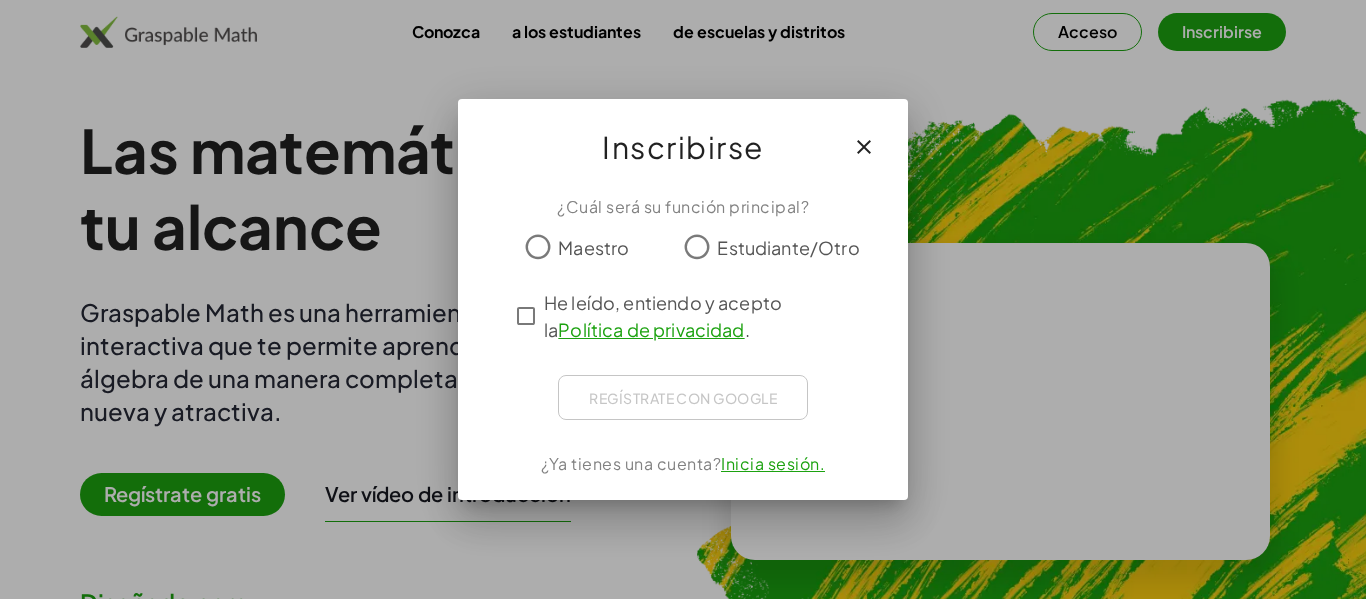 click 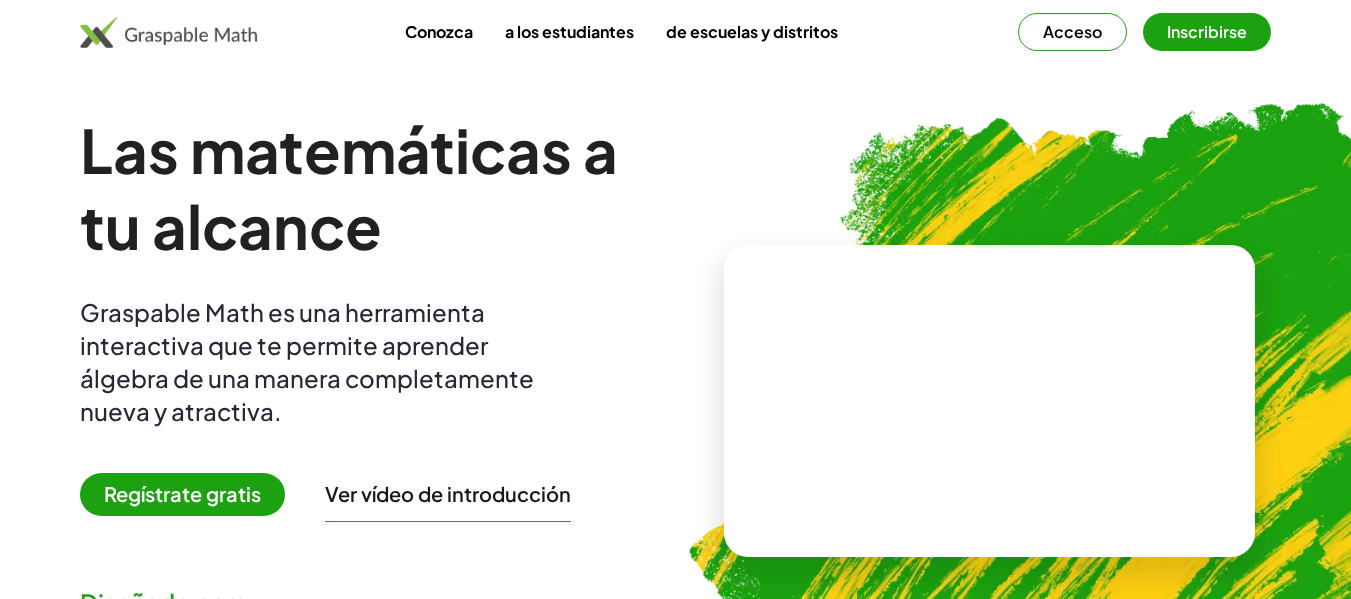 click on "Ver vídeo de introducción" at bounding box center (448, 493) 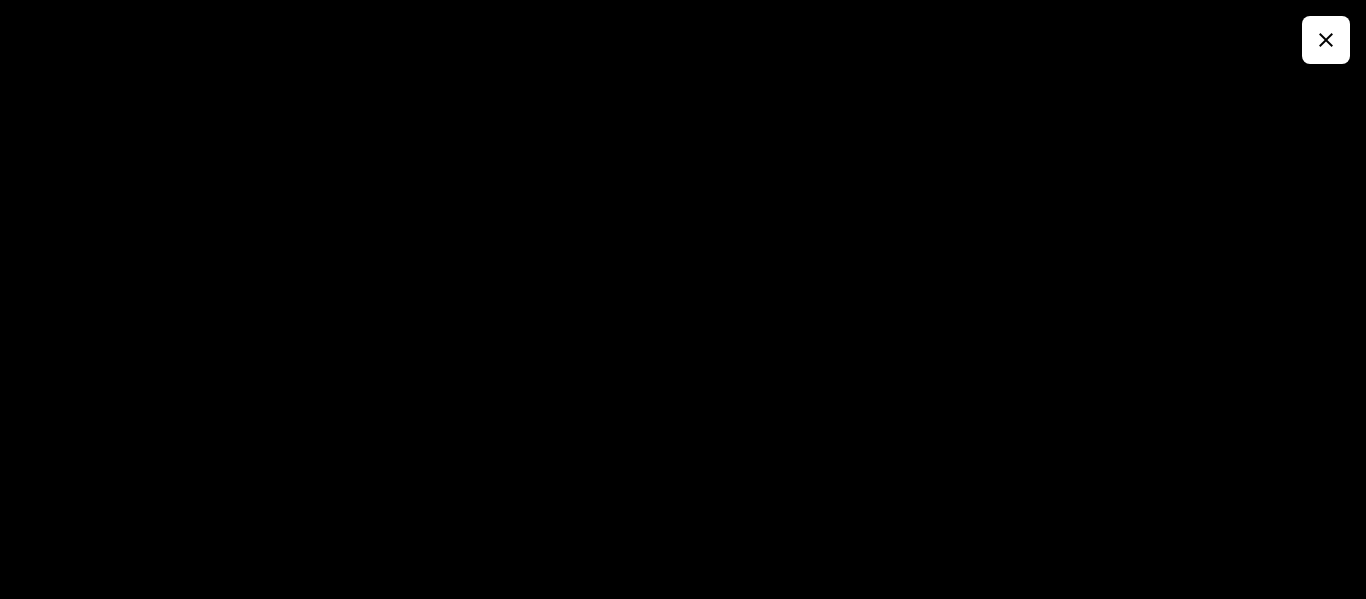 click 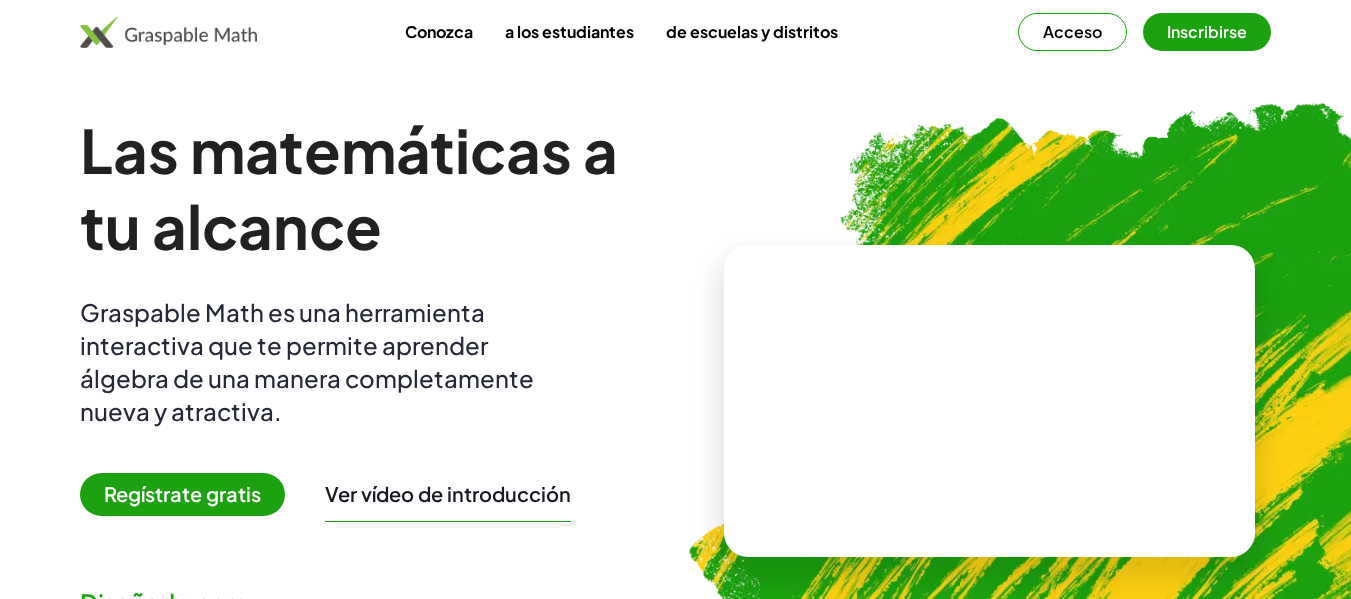 click at bounding box center [989, 401] 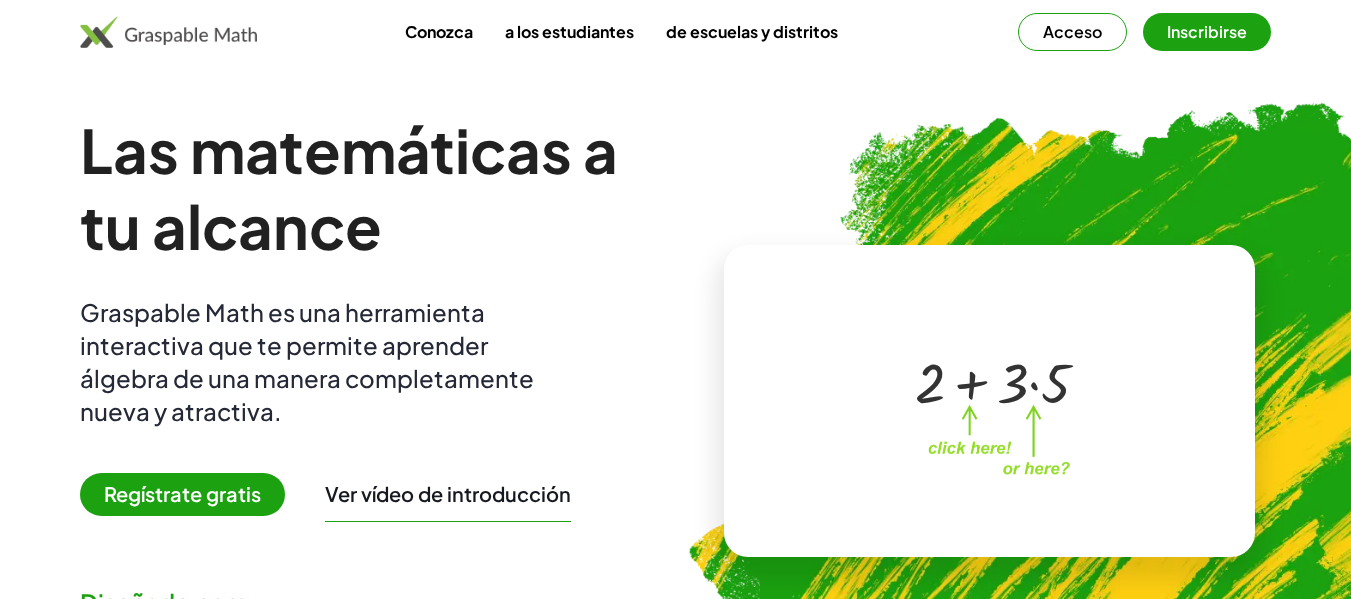 click on "+ 2 + · 3 · 5" at bounding box center (985, 381) 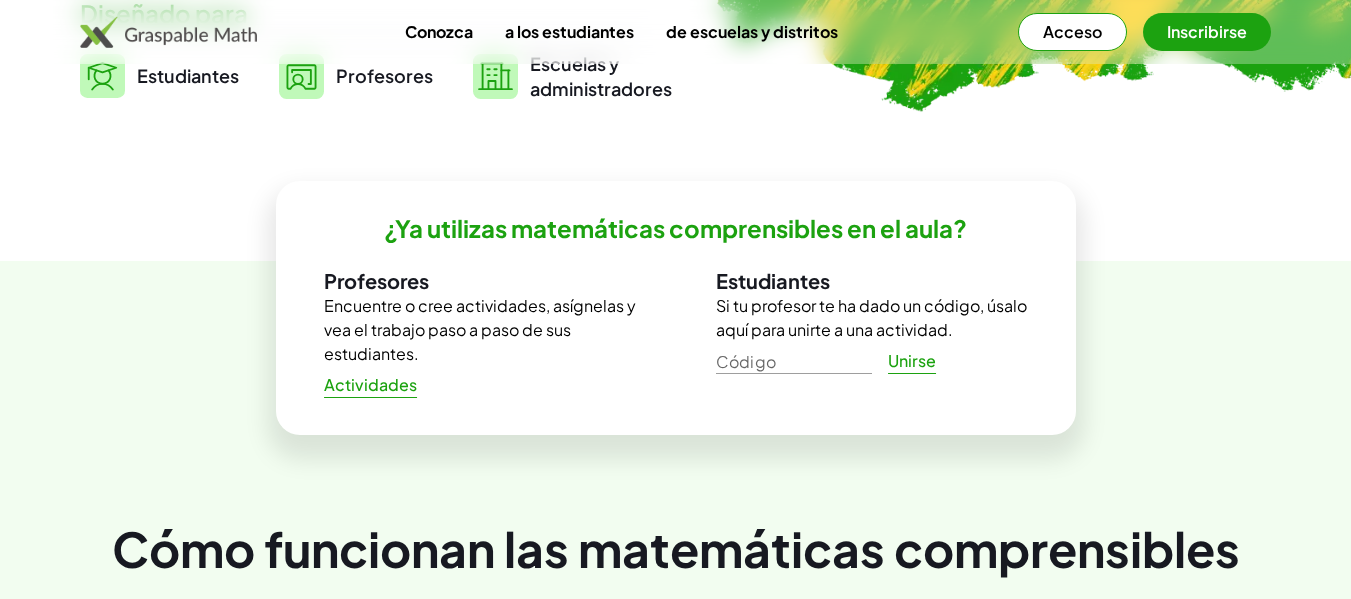 scroll, scrollTop: 600, scrollLeft: 0, axis: vertical 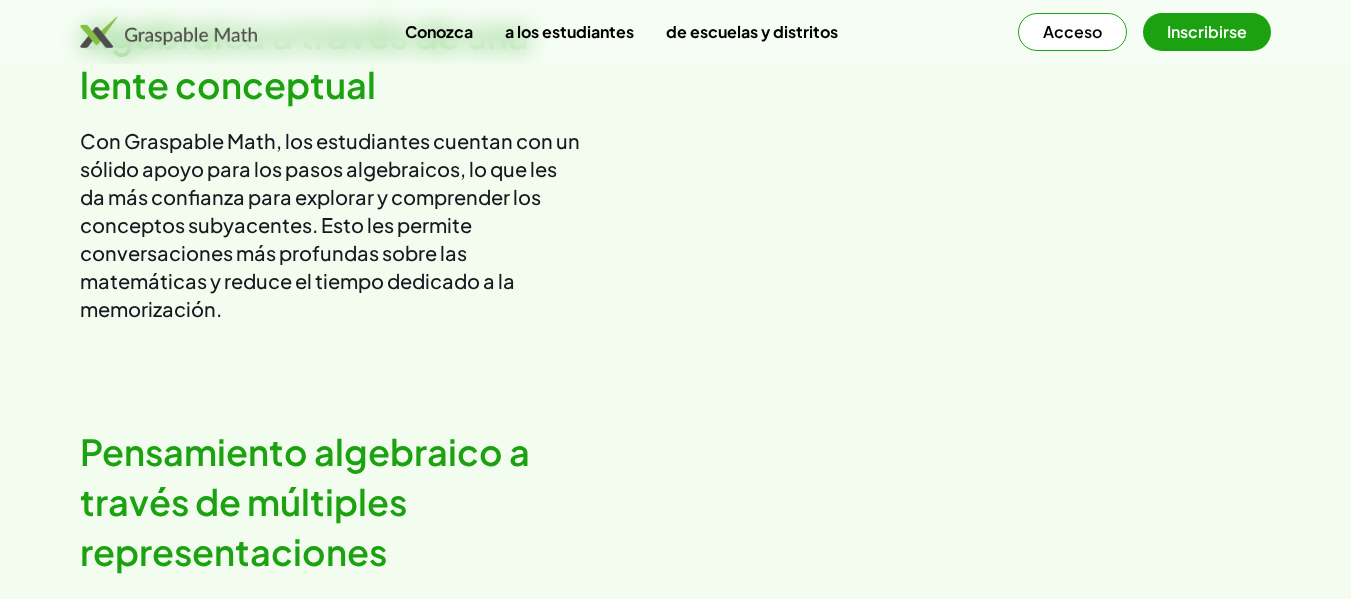 click at bounding box center (982, 141) 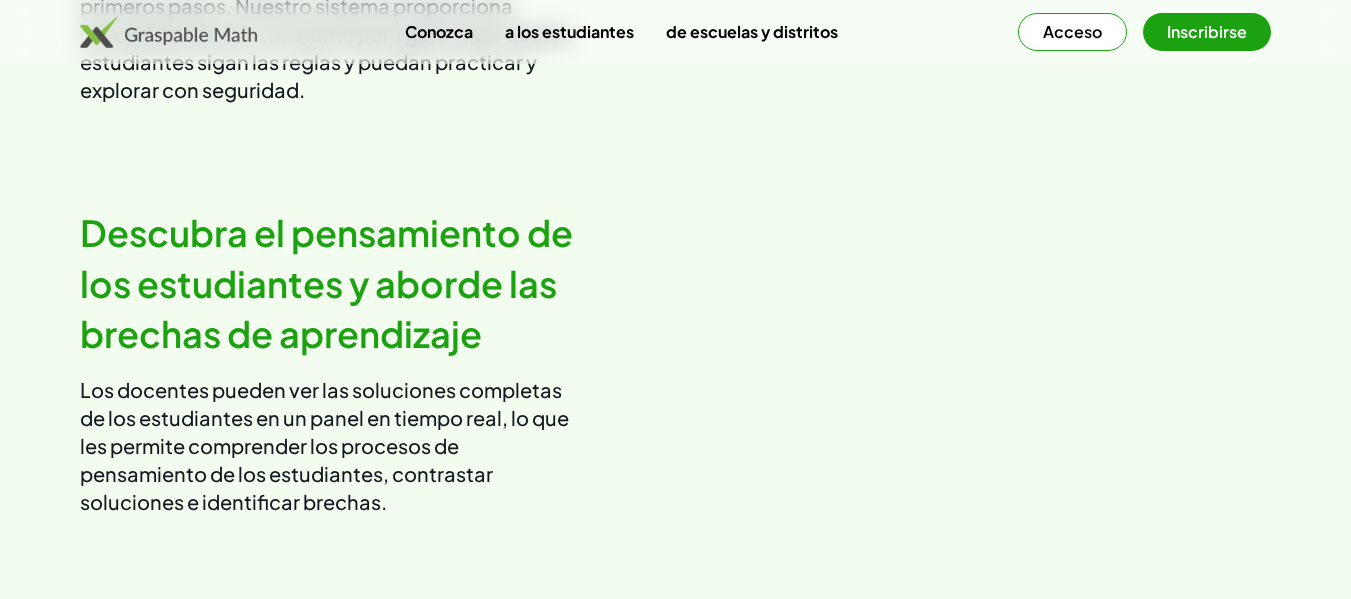 scroll, scrollTop: 2700, scrollLeft: 0, axis: vertical 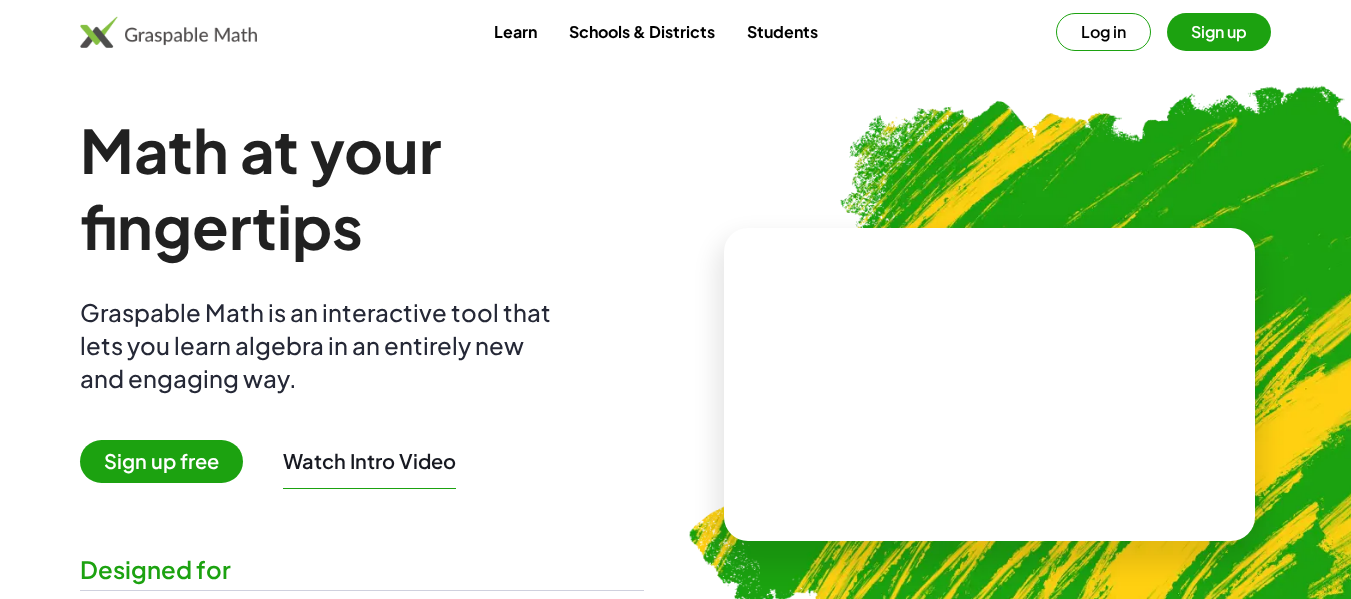 click on "Learn" at bounding box center (515, 31) 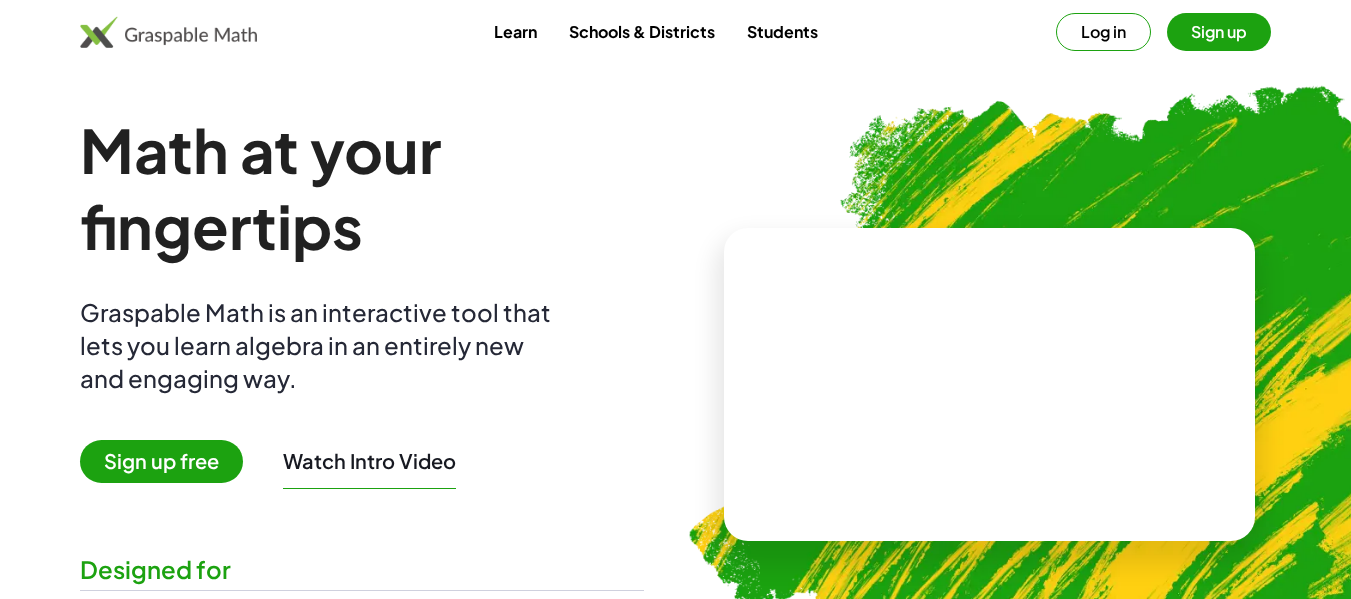 scroll, scrollTop: 0, scrollLeft: 0, axis: both 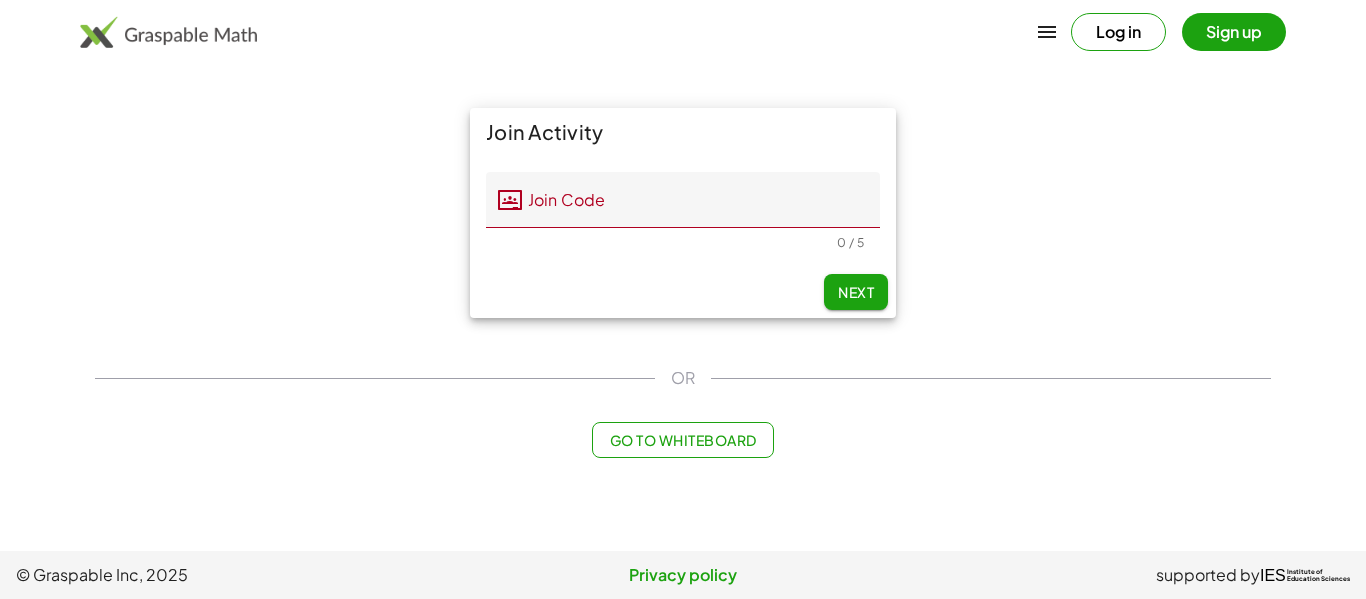 click on "Log in   Sign up" 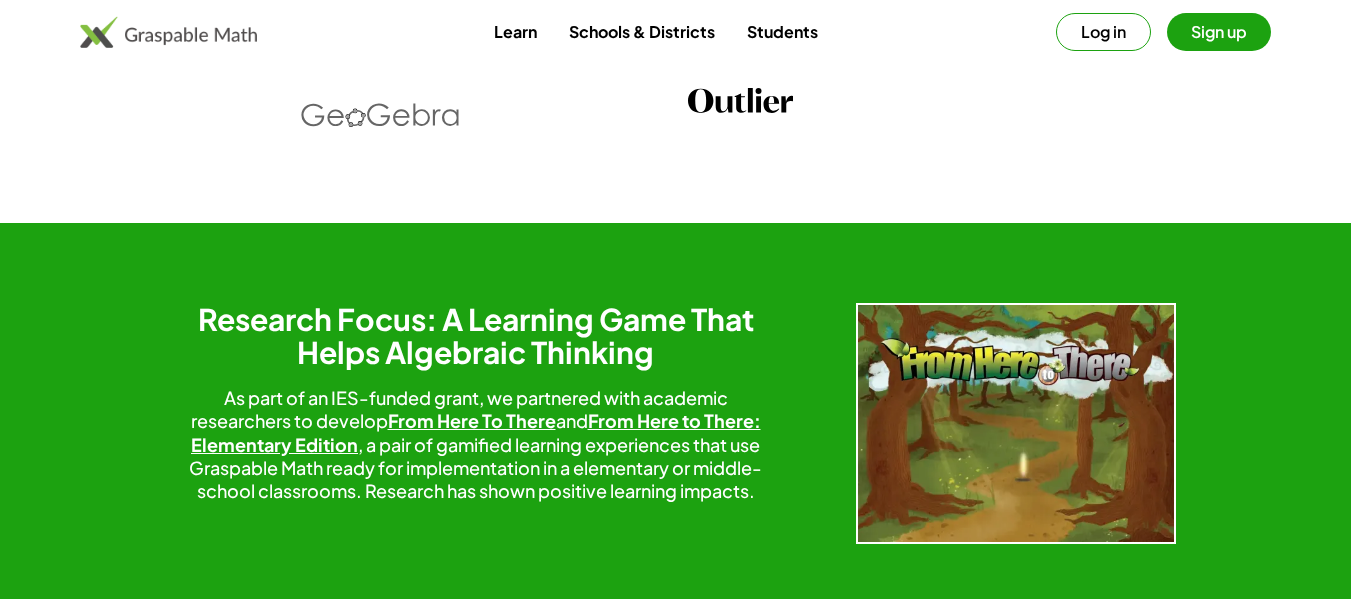 scroll, scrollTop: 3100, scrollLeft: 0, axis: vertical 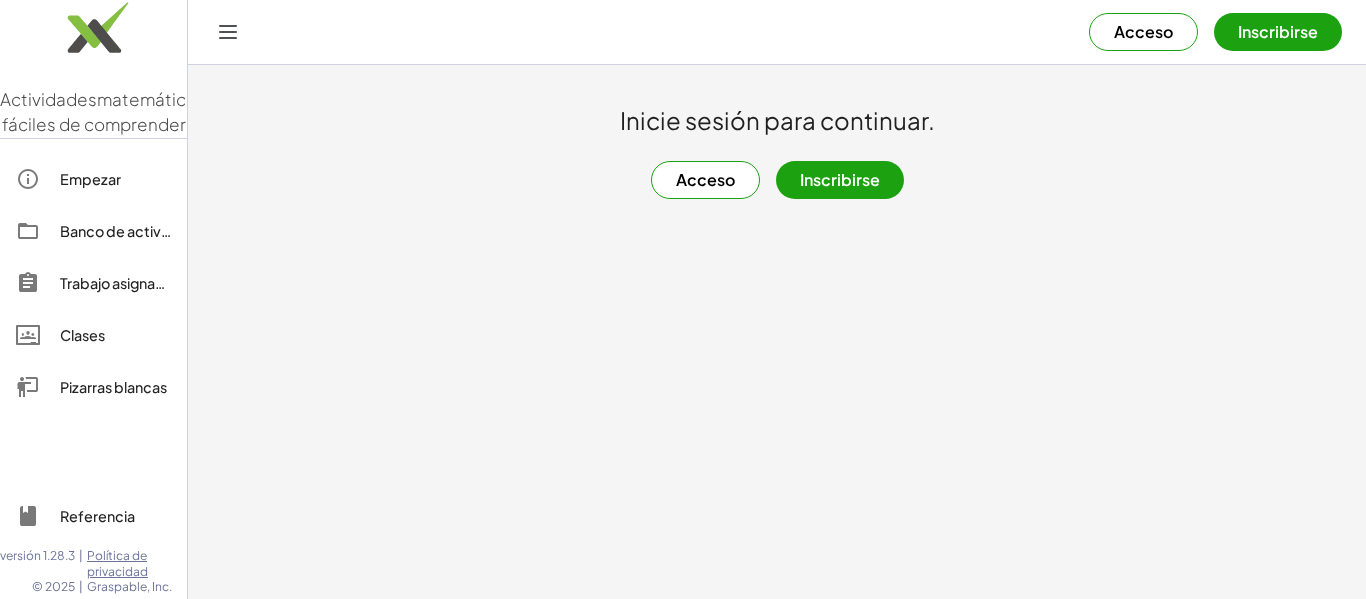 click on "Acceso" at bounding box center [705, 179] 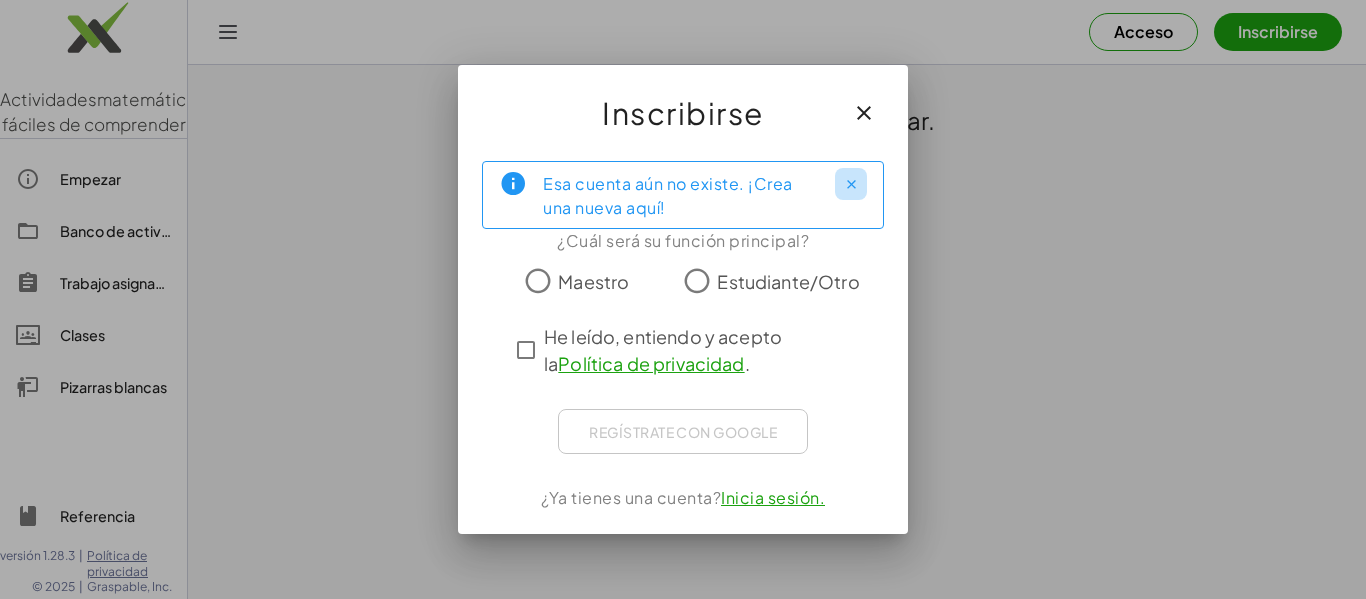 click at bounding box center (851, 184) 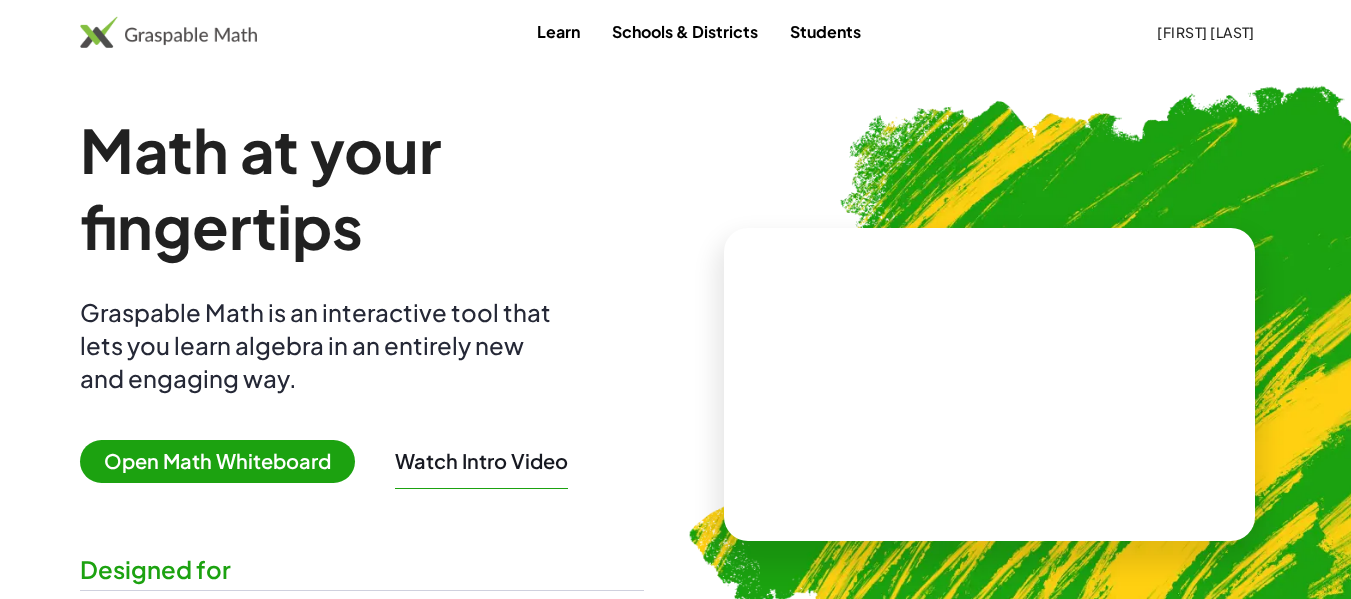 scroll, scrollTop: 0, scrollLeft: 0, axis: both 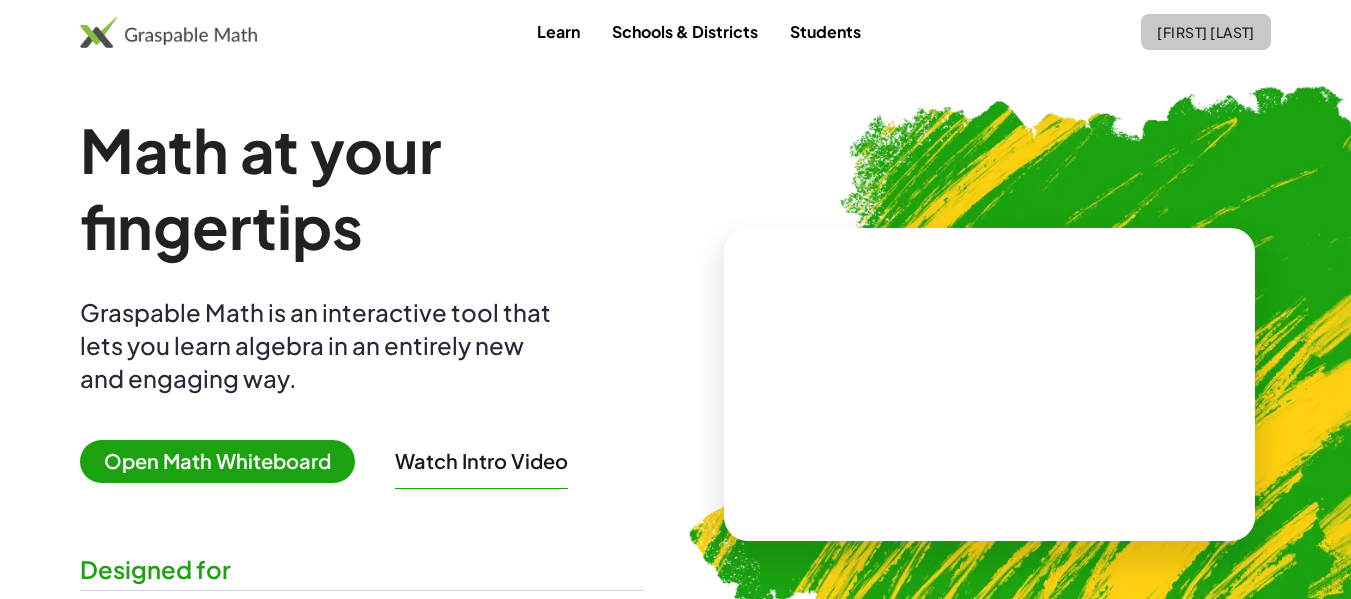click on "[FIRST] [LAST]" 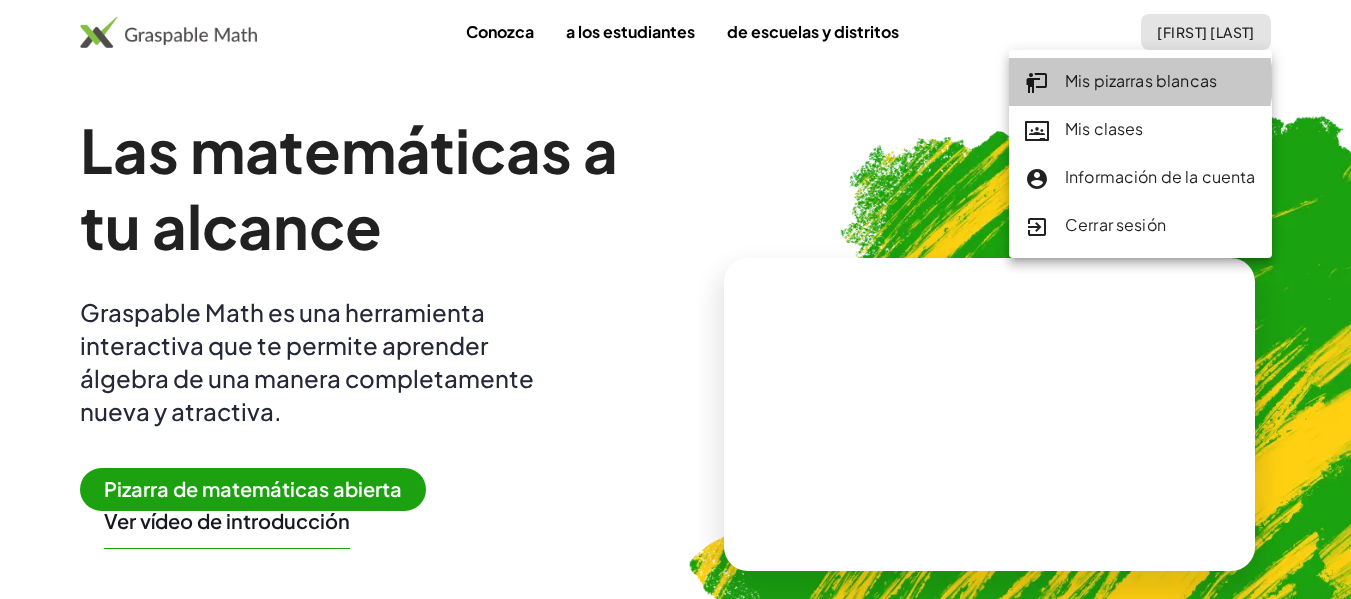 click on "Mis pizarras blancas" at bounding box center (1141, 80) 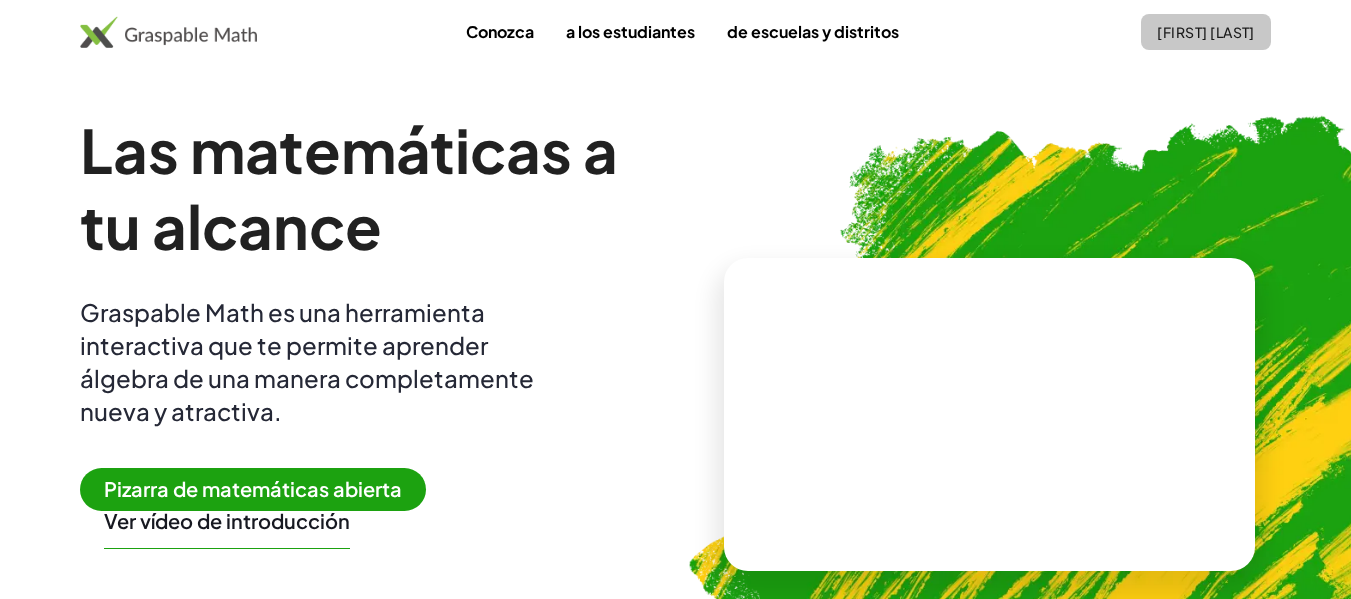 click on "Kumainer Ata" at bounding box center [1206, 32] 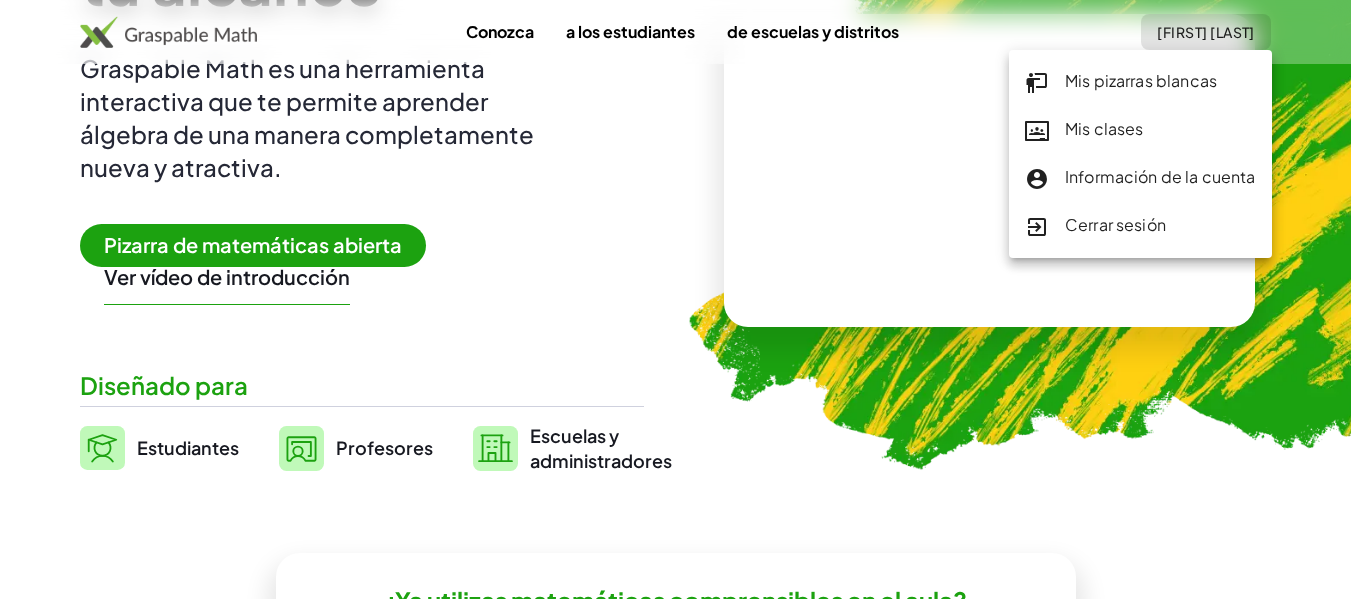 scroll, scrollTop: 339, scrollLeft: 0, axis: vertical 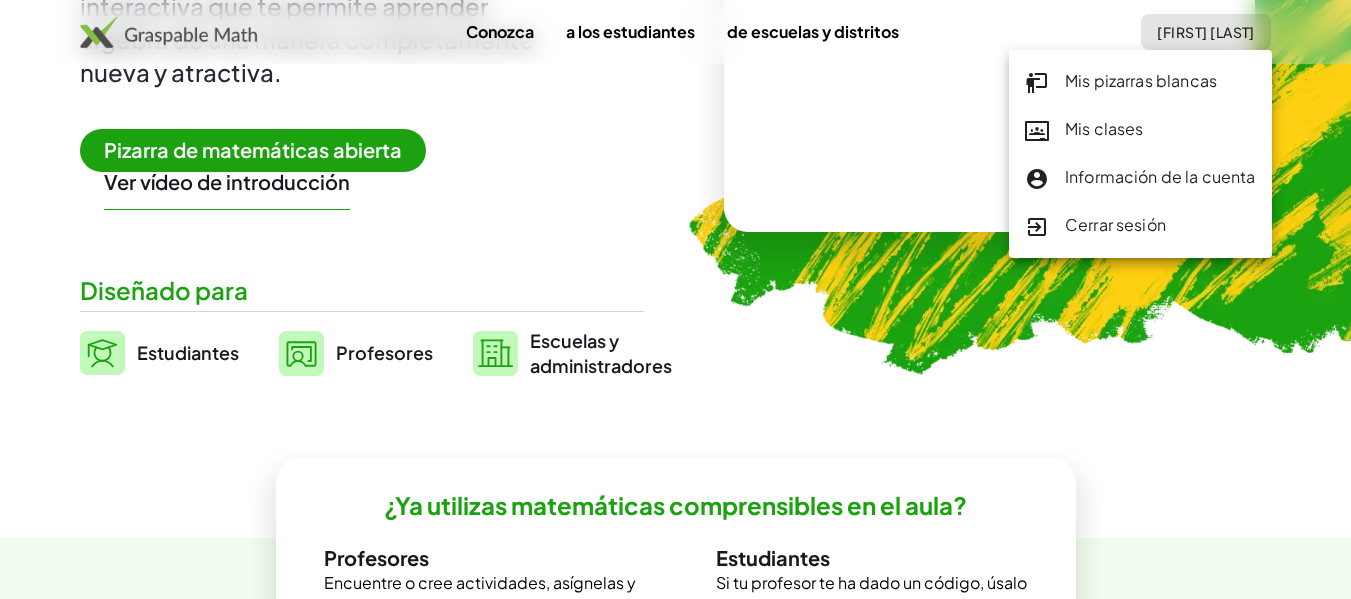 click on "Pizarra de matemáticas abierta" at bounding box center [253, 149] 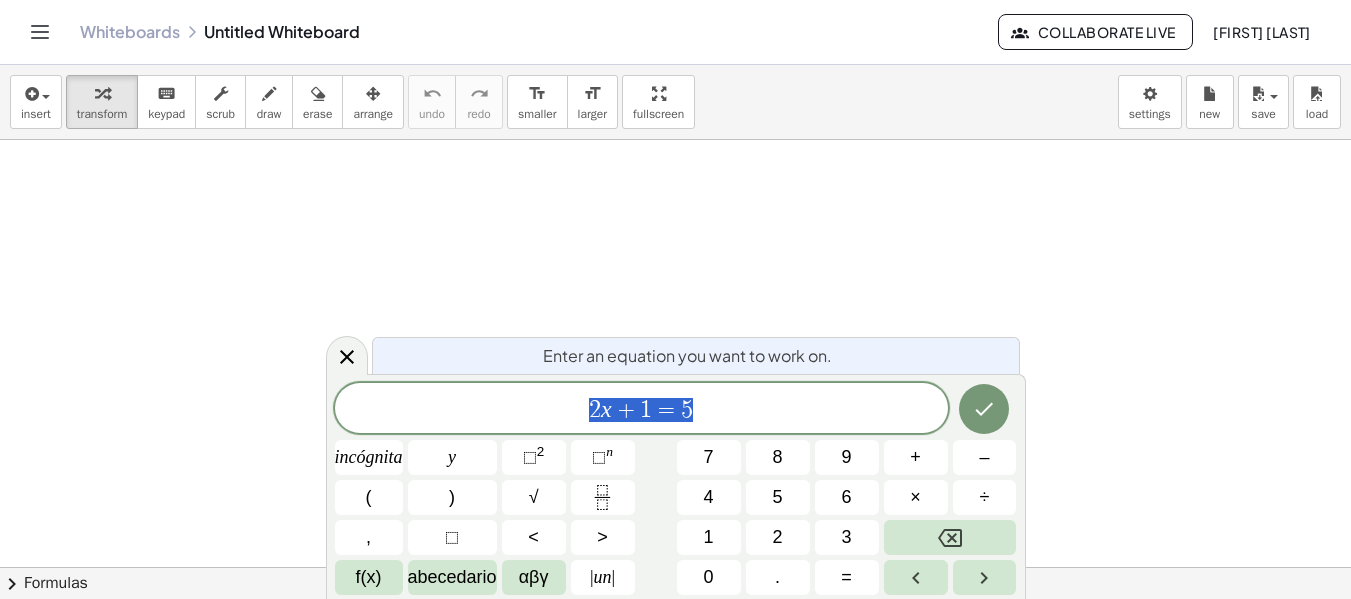 scroll, scrollTop: 0, scrollLeft: 0, axis: both 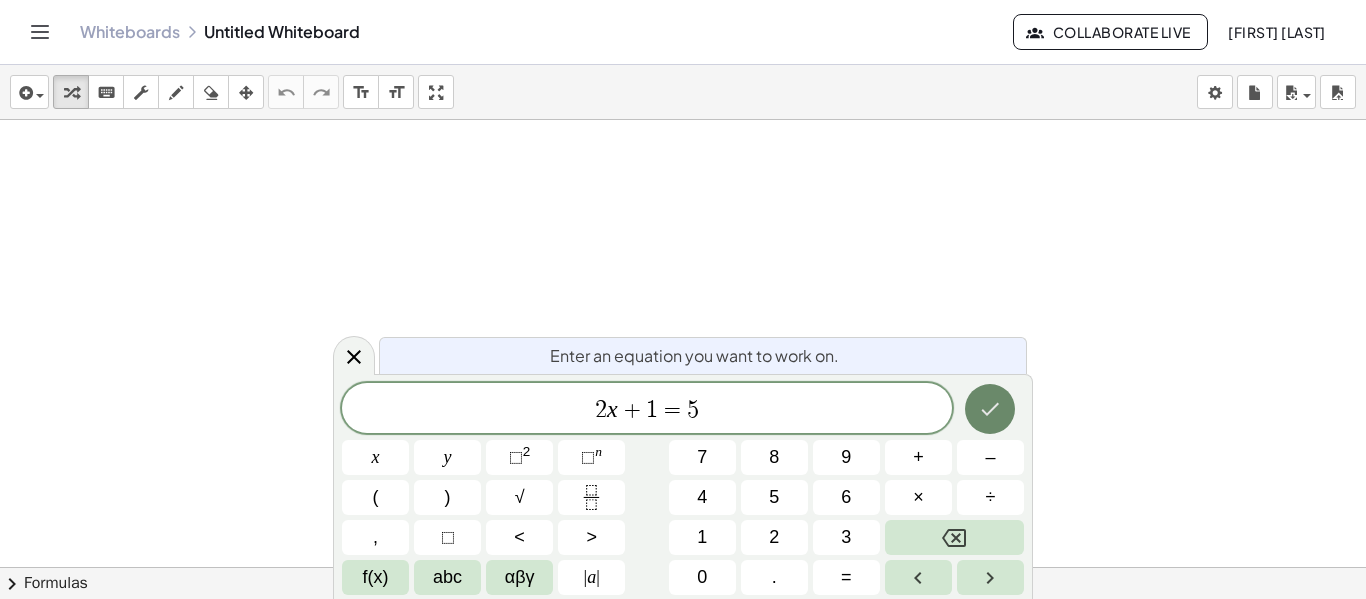 click 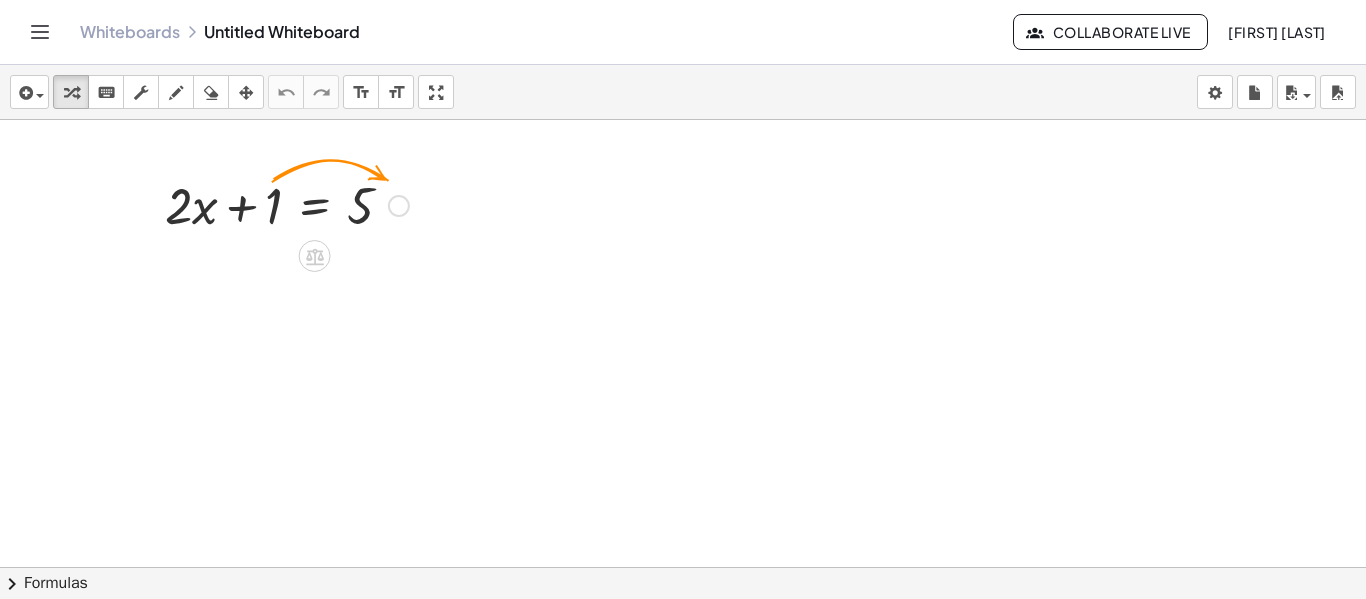 click at bounding box center (287, 204) 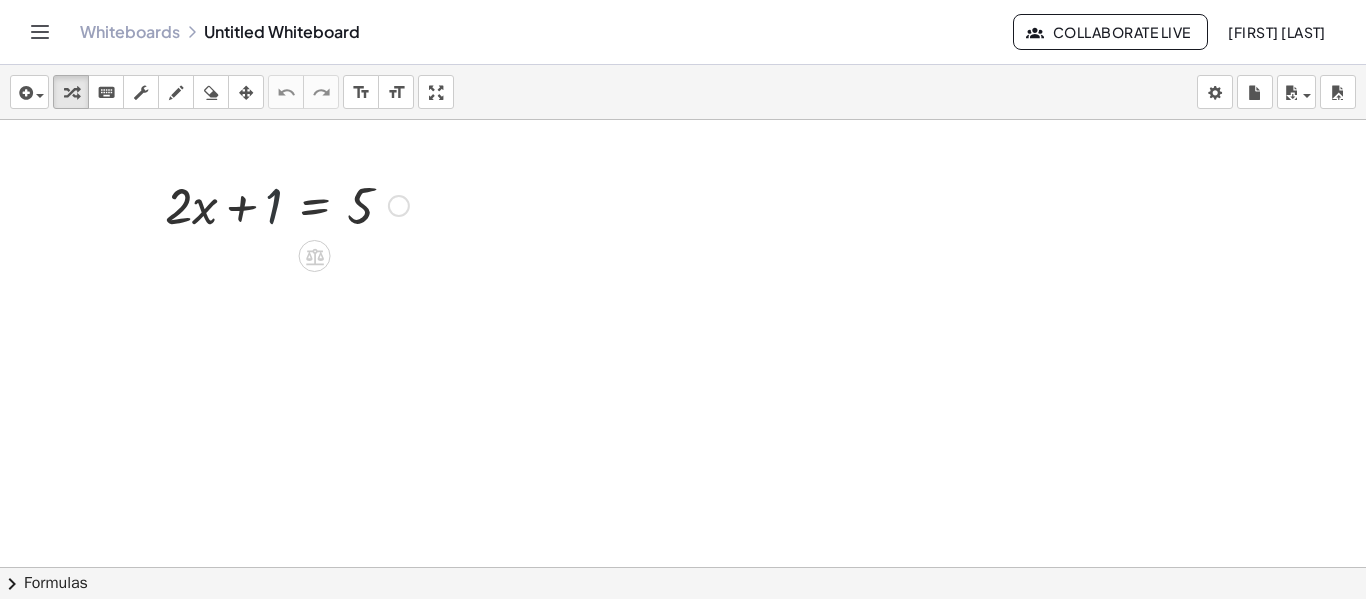 click at bounding box center [287, 204] 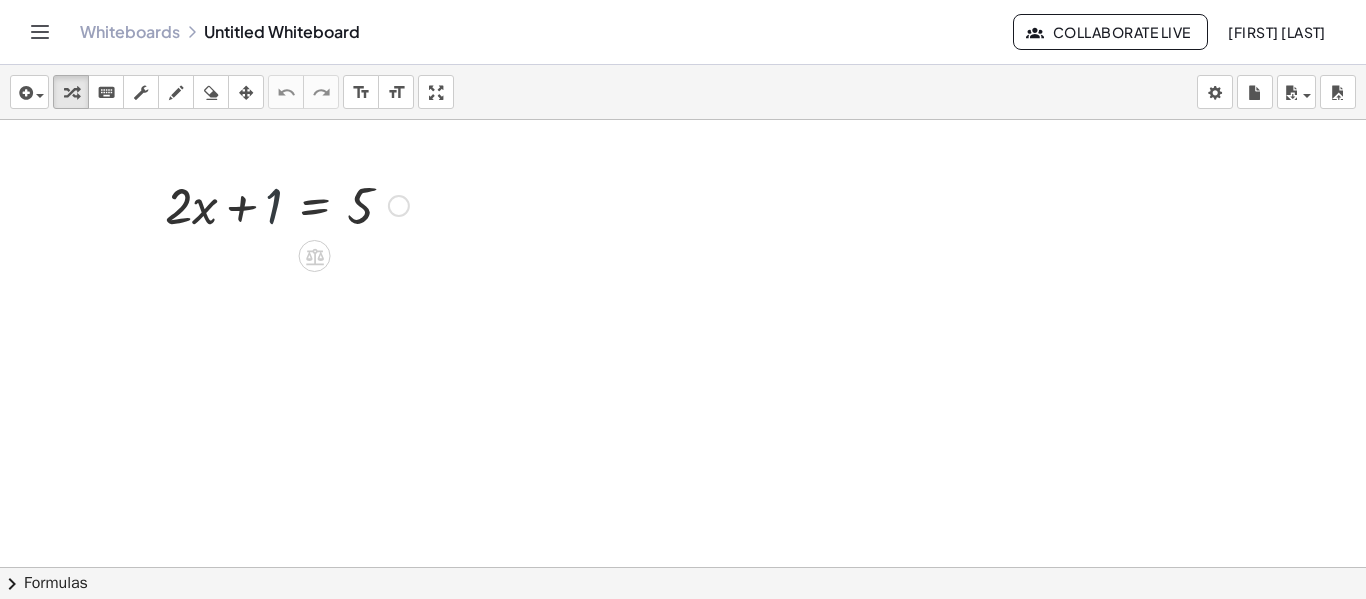 click at bounding box center [287, 204] 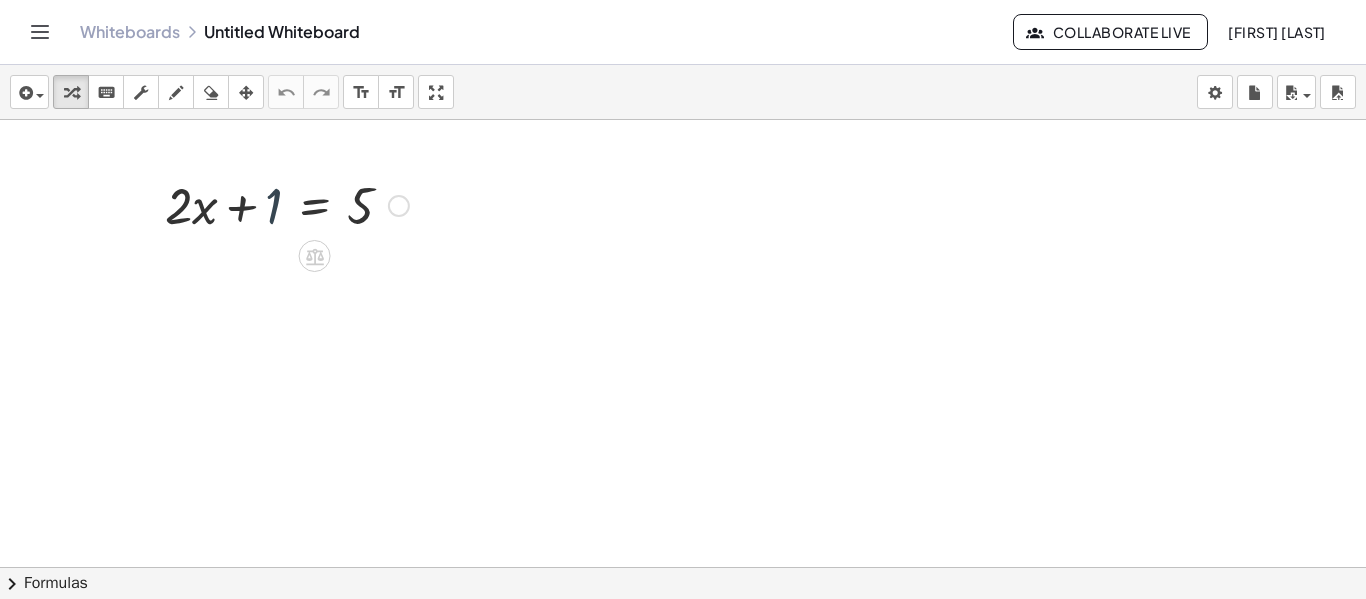 click at bounding box center [287, 204] 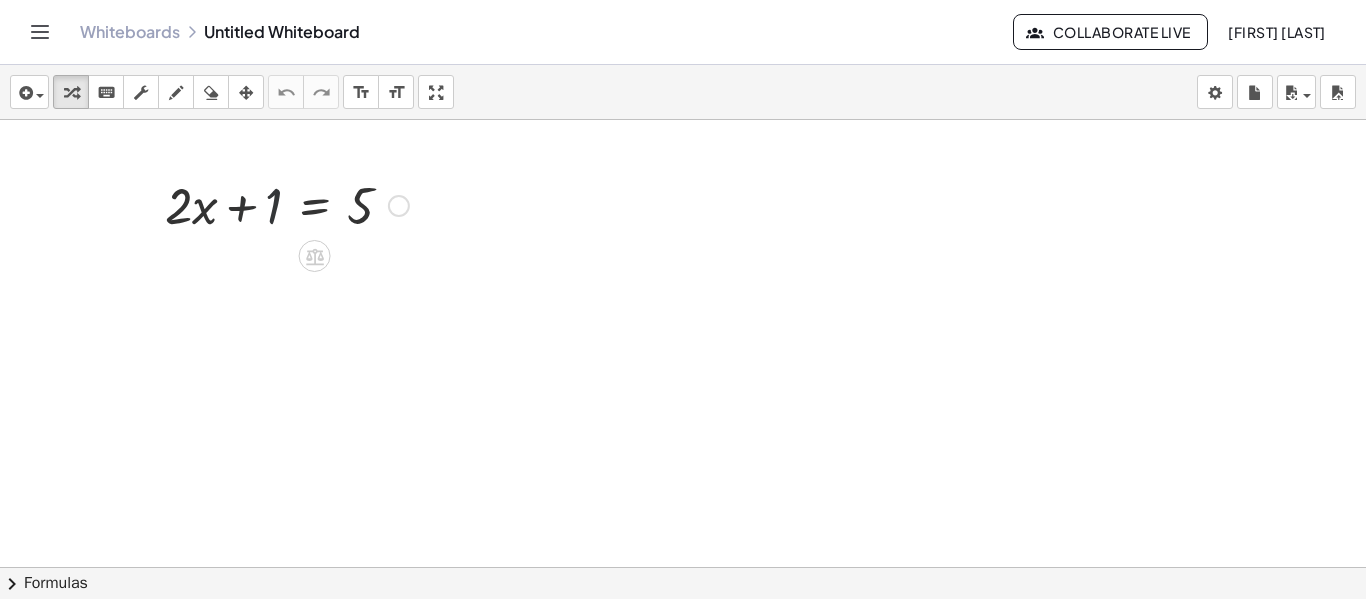 click at bounding box center (287, 204) 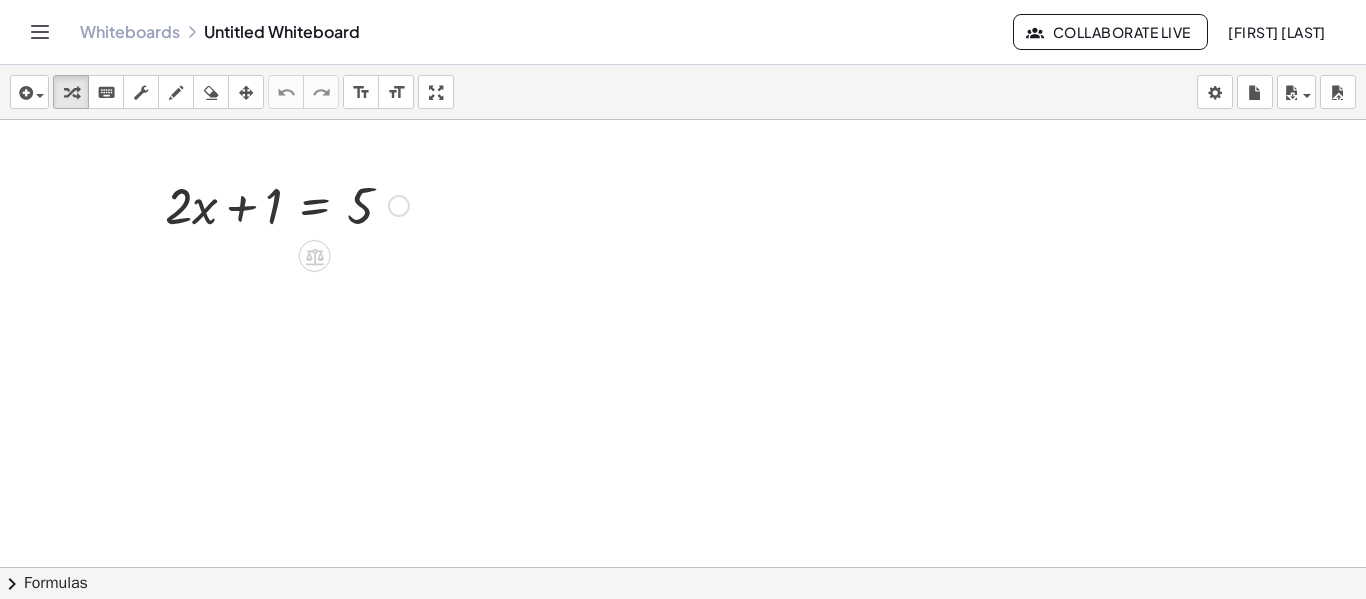 click at bounding box center [287, 204] 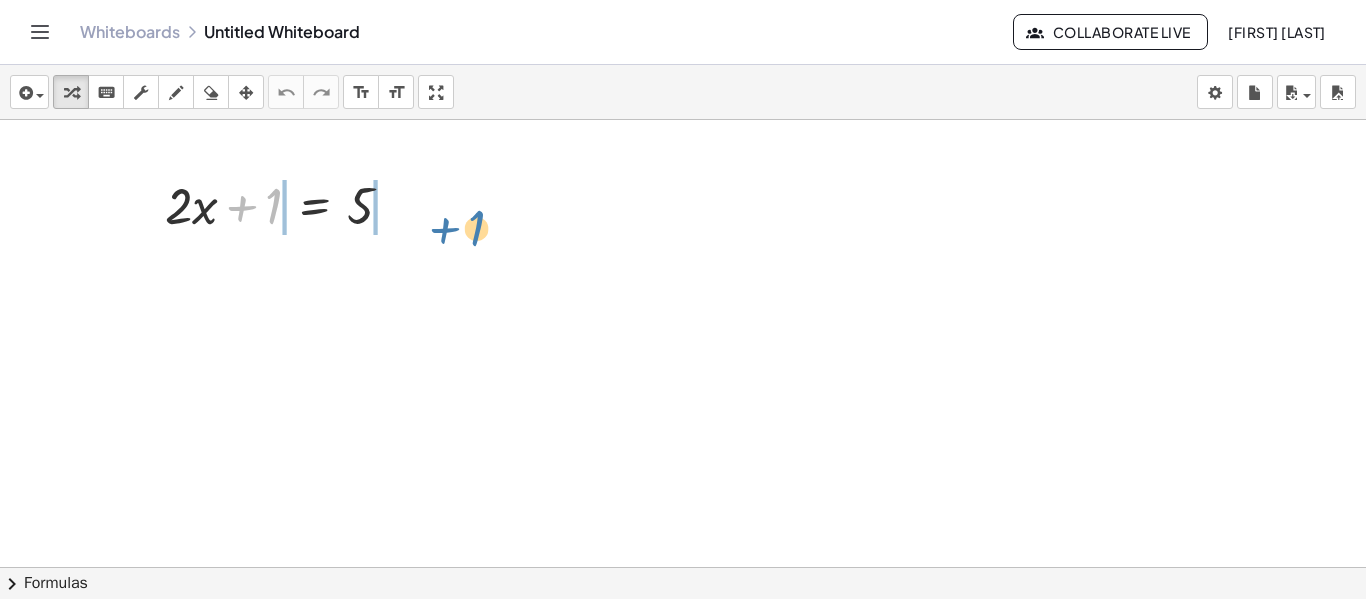 drag, startPoint x: 268, startPoint y: 207, endPoint x: 401, endPoint y: 217, distance: 133.37541 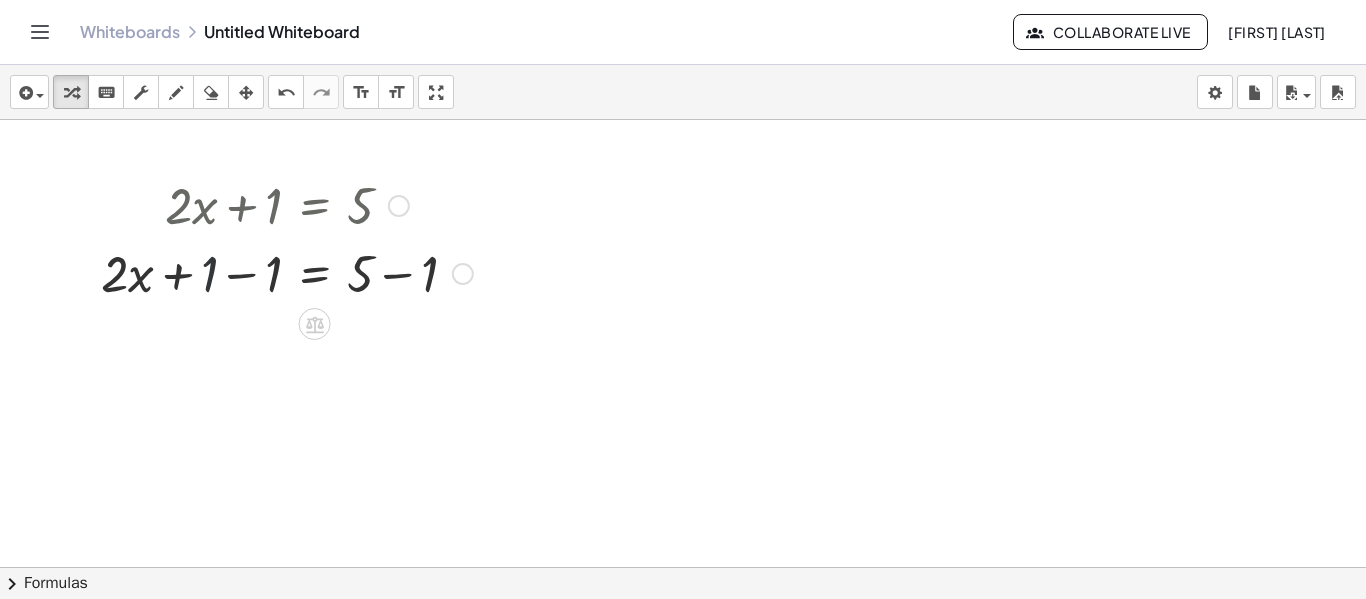 click at bounding box center (287, 272) 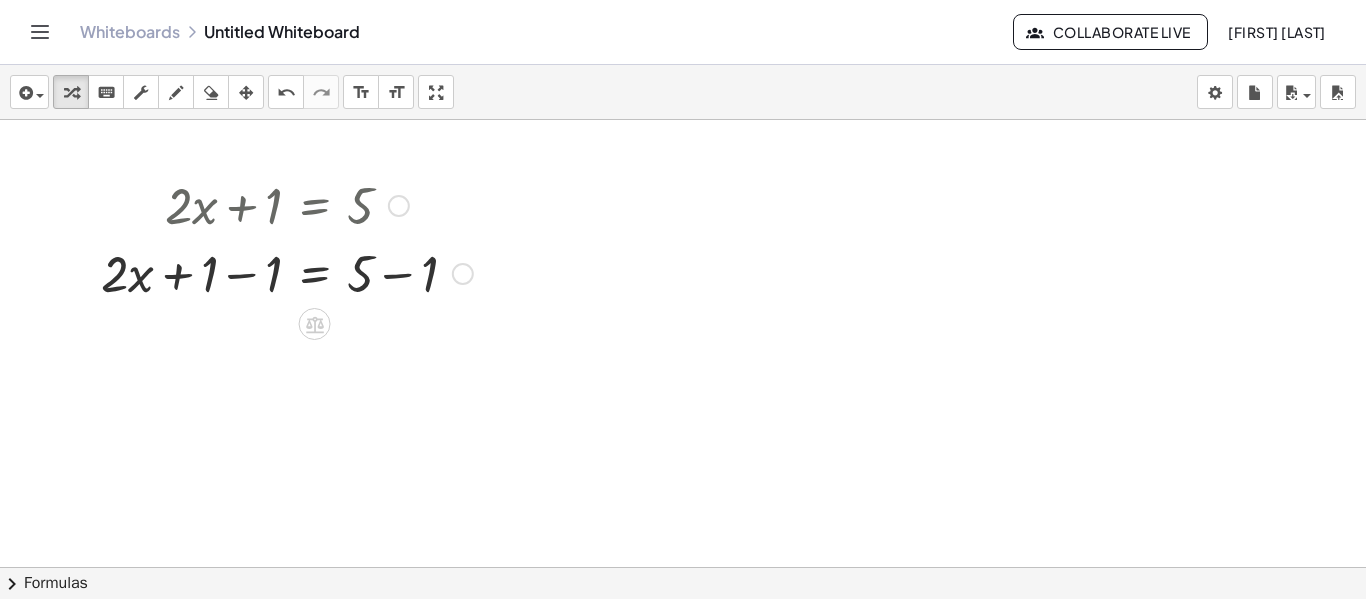 click at bounding box center [287, 272] 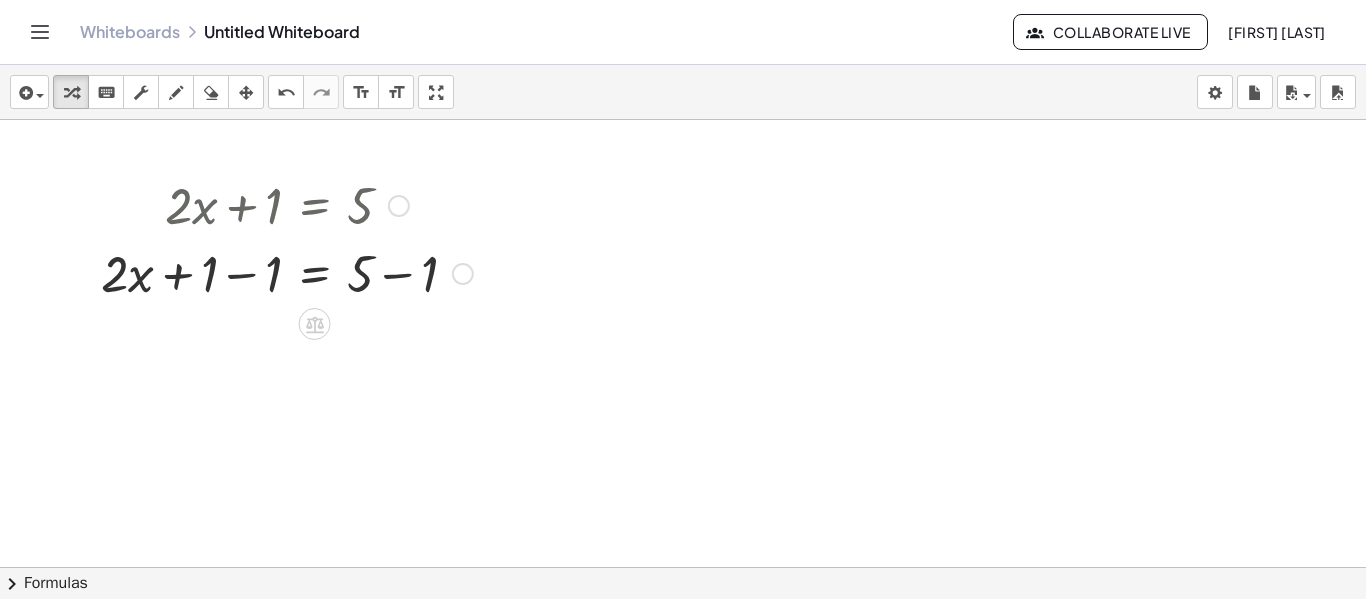 click at bounding box center (287, 272) 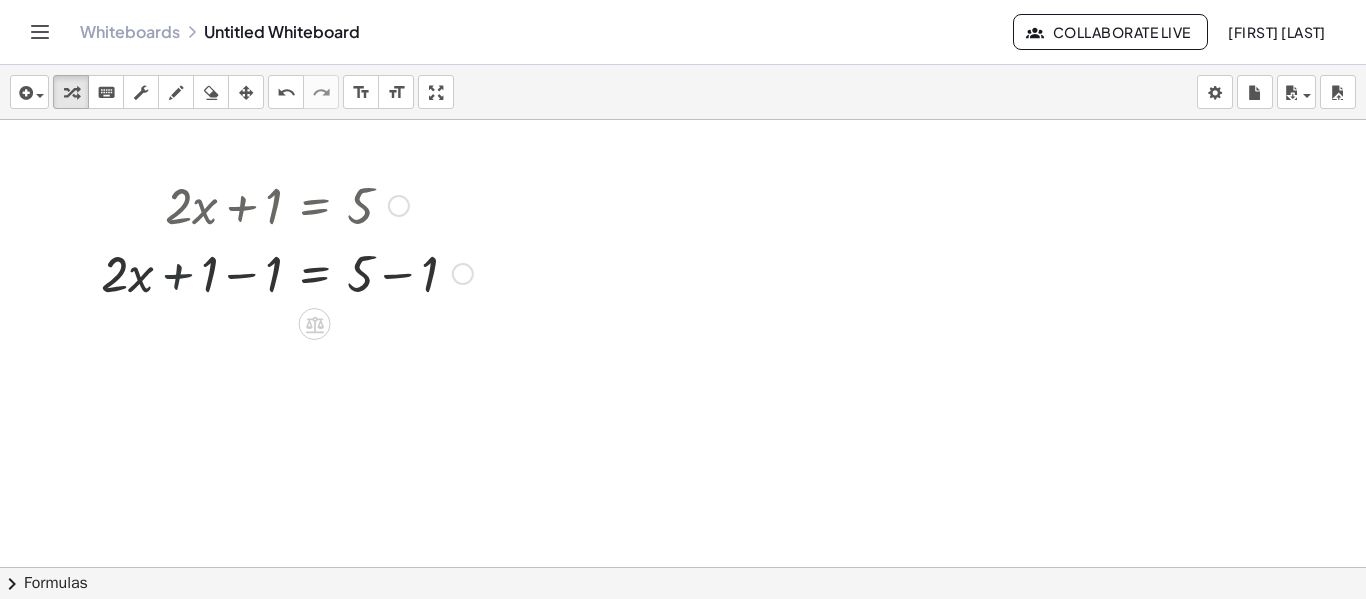 click at bounding box center (287, 272) 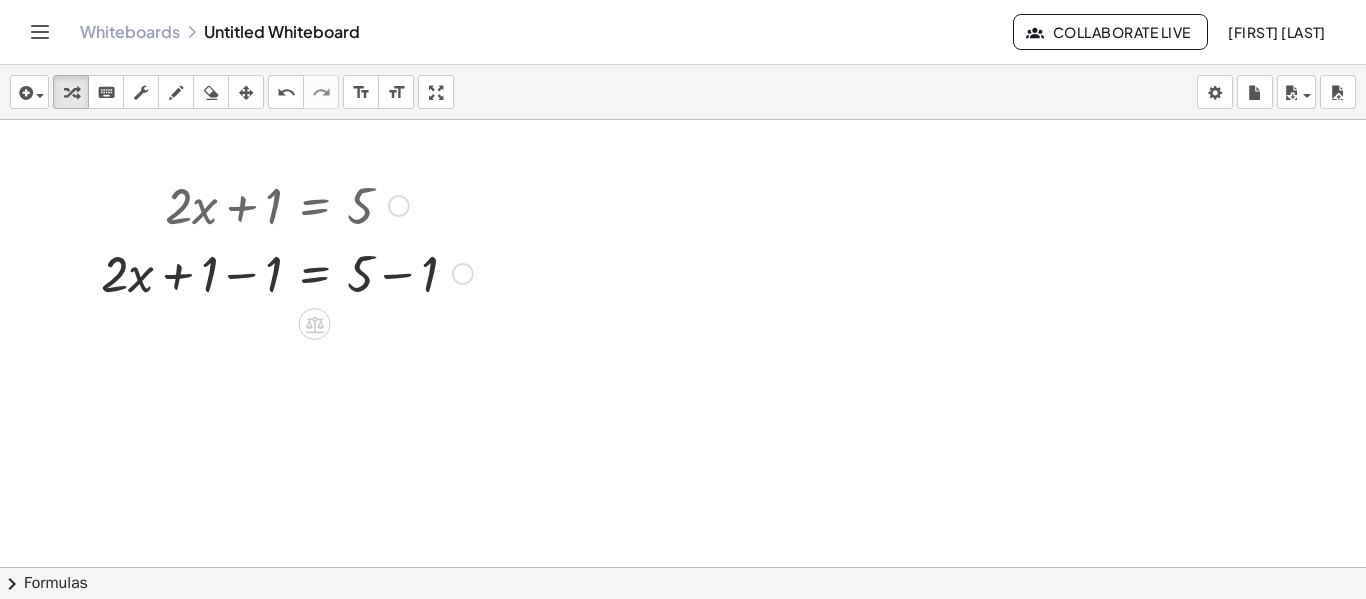 click at bounding box center (287, 272) 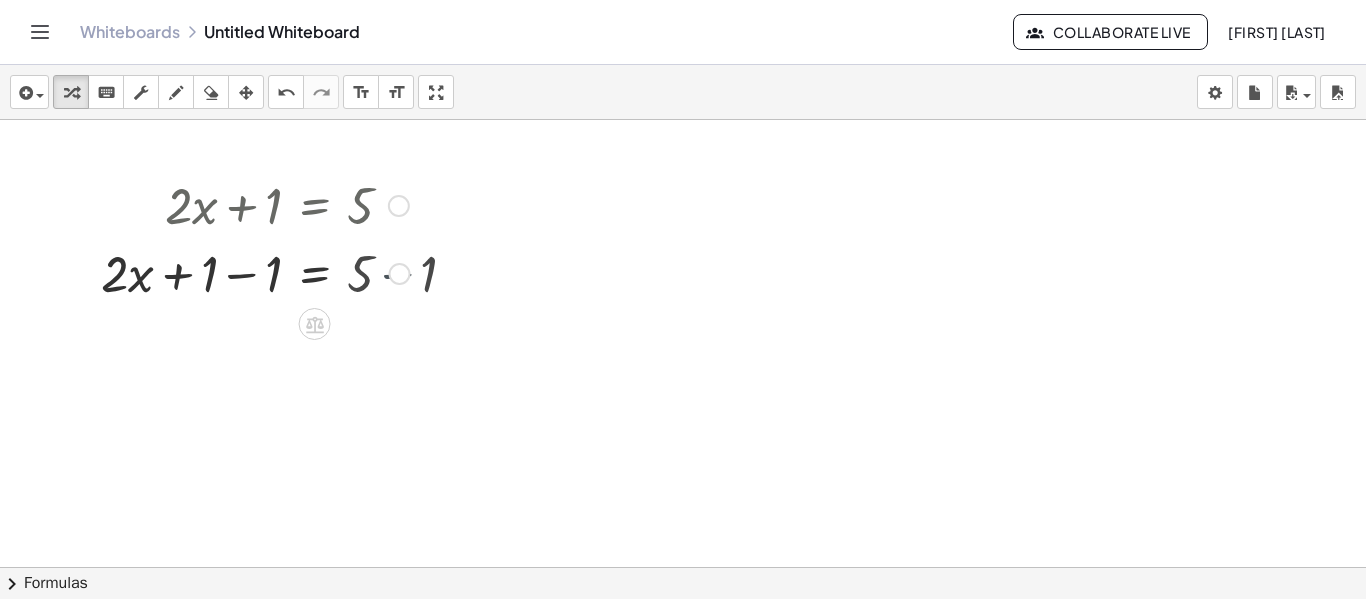click at bounding box center (255, 272) 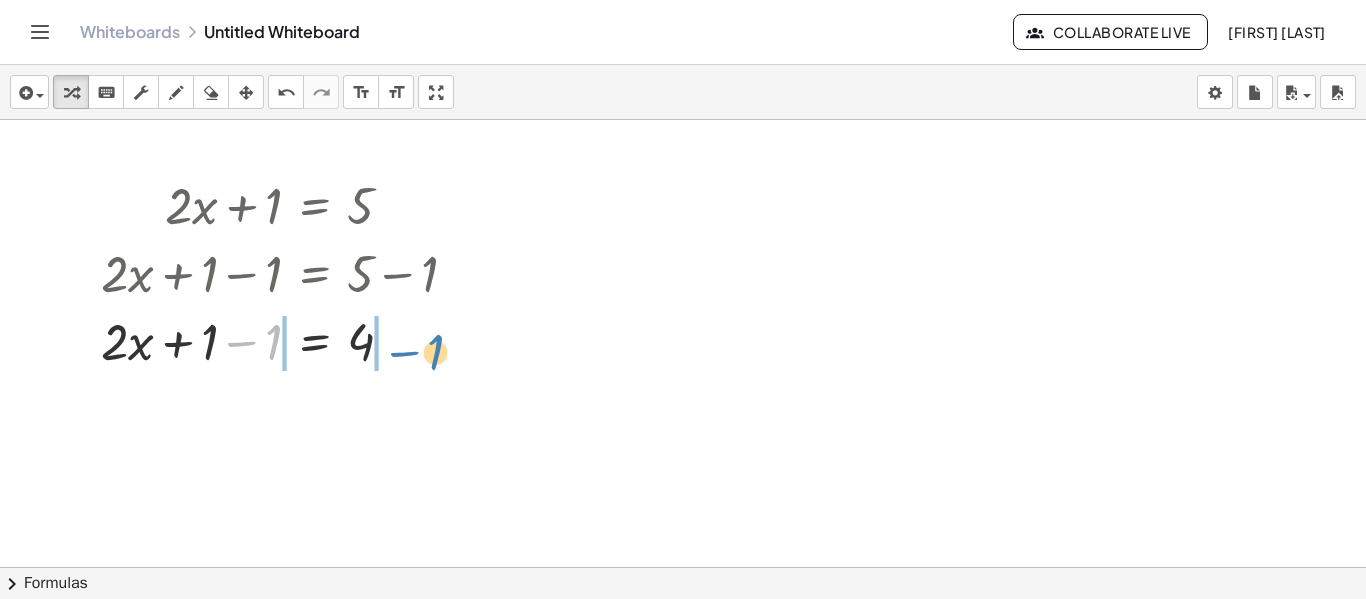 drag, startPoint x: 240, startPoint y: 343, endPoint x: 405, endPoint y: 353, distance: 165.30275 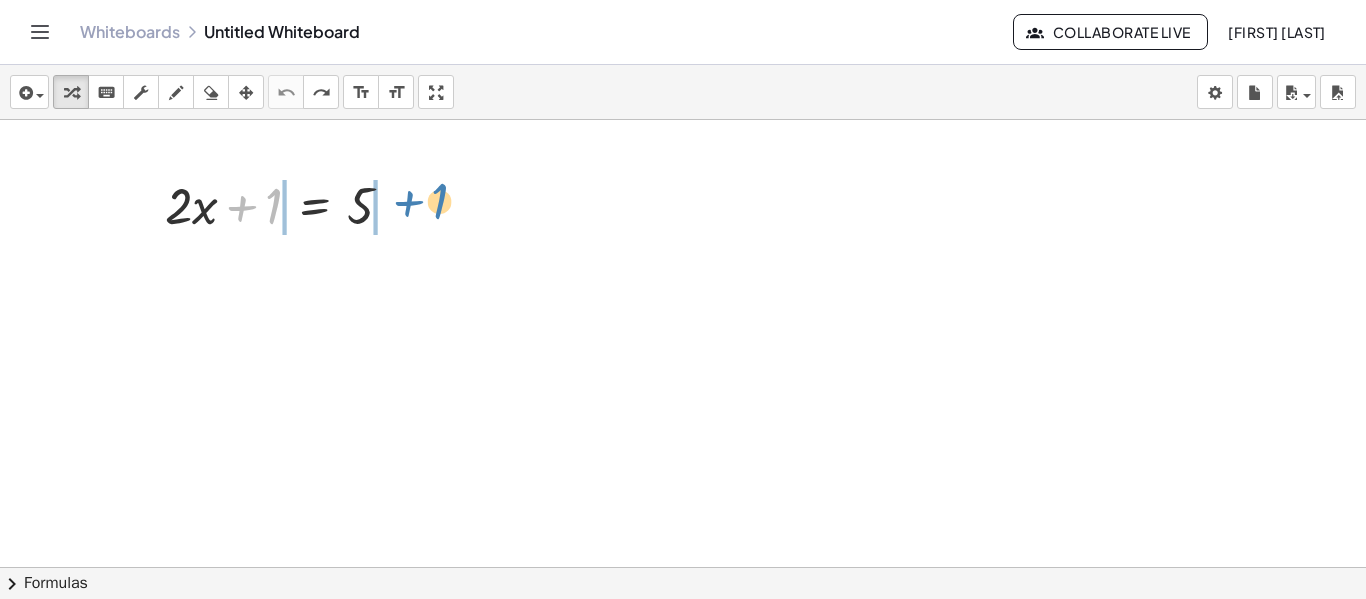 drag, startPoint x: 232, startPoint y: 216, endPoint x: 398, endPoint y: 211, distance: 166.07529 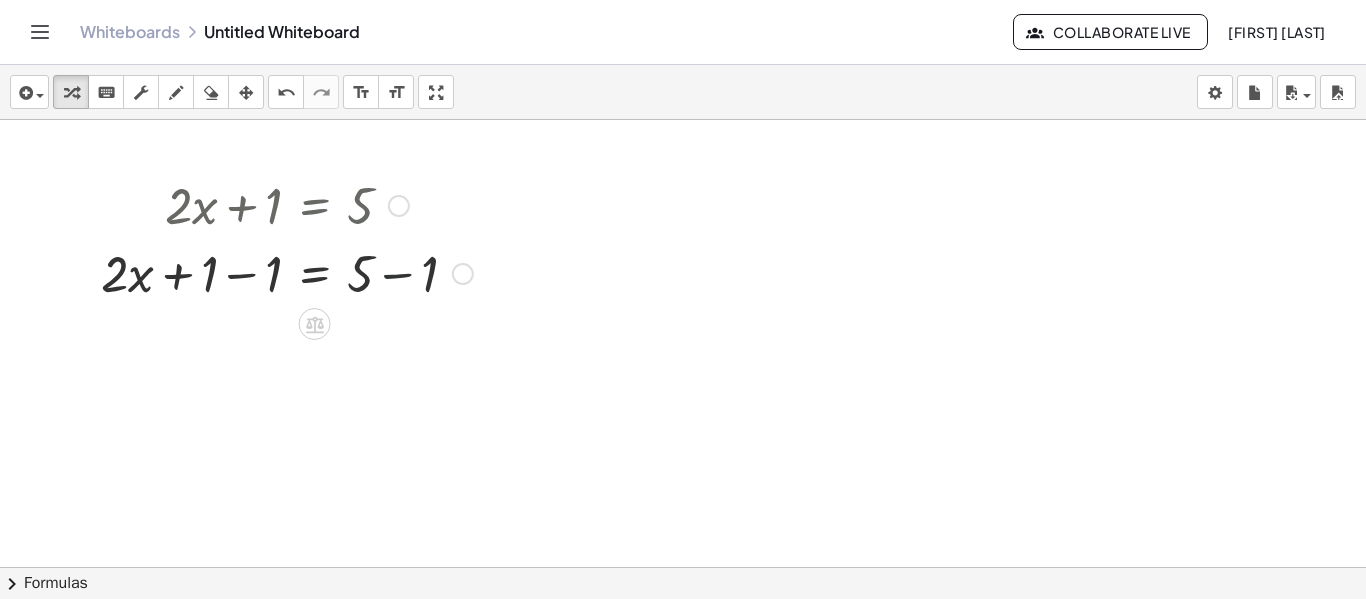 click at bounding box center [287, 272] 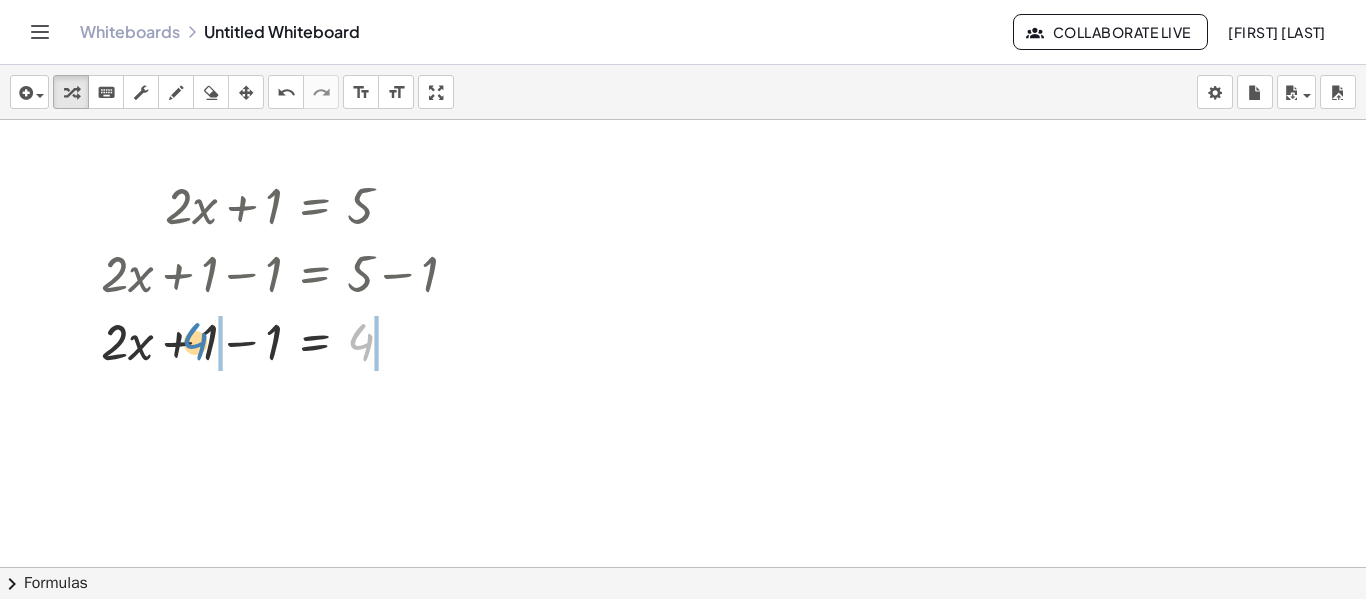 drag, startPoint x: 371, startPoint y: 344, endPoint x: 205, endPoint y: 344, distance: 166 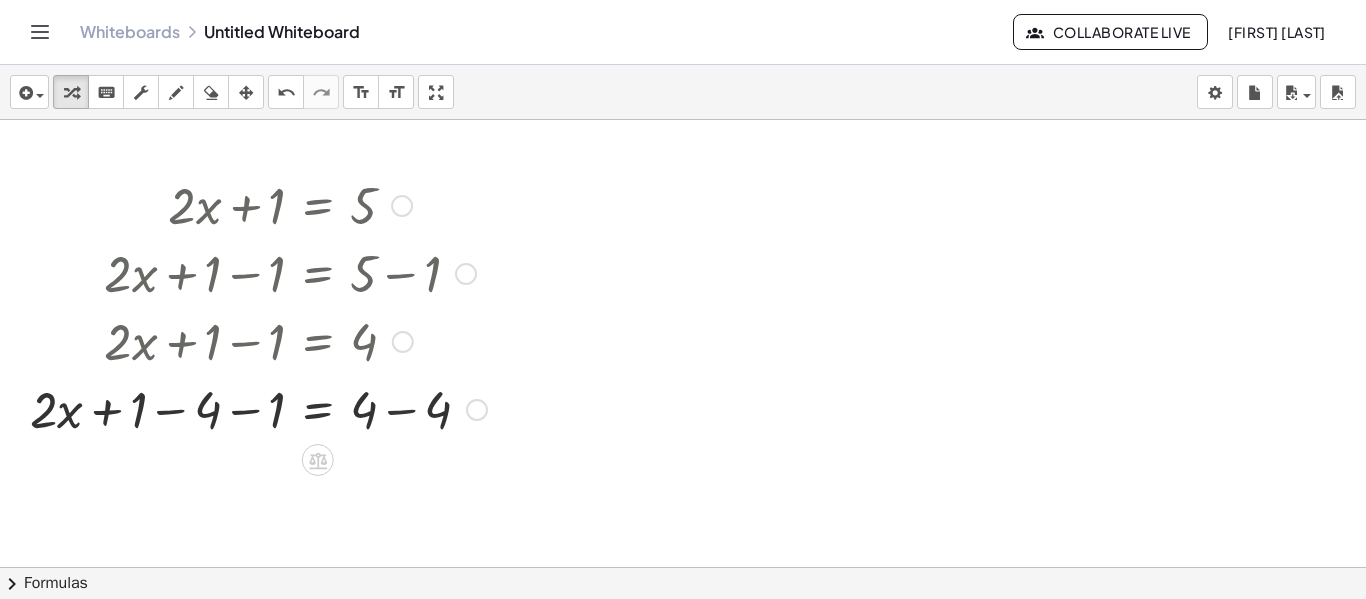 click at bounding box center (258, 408) 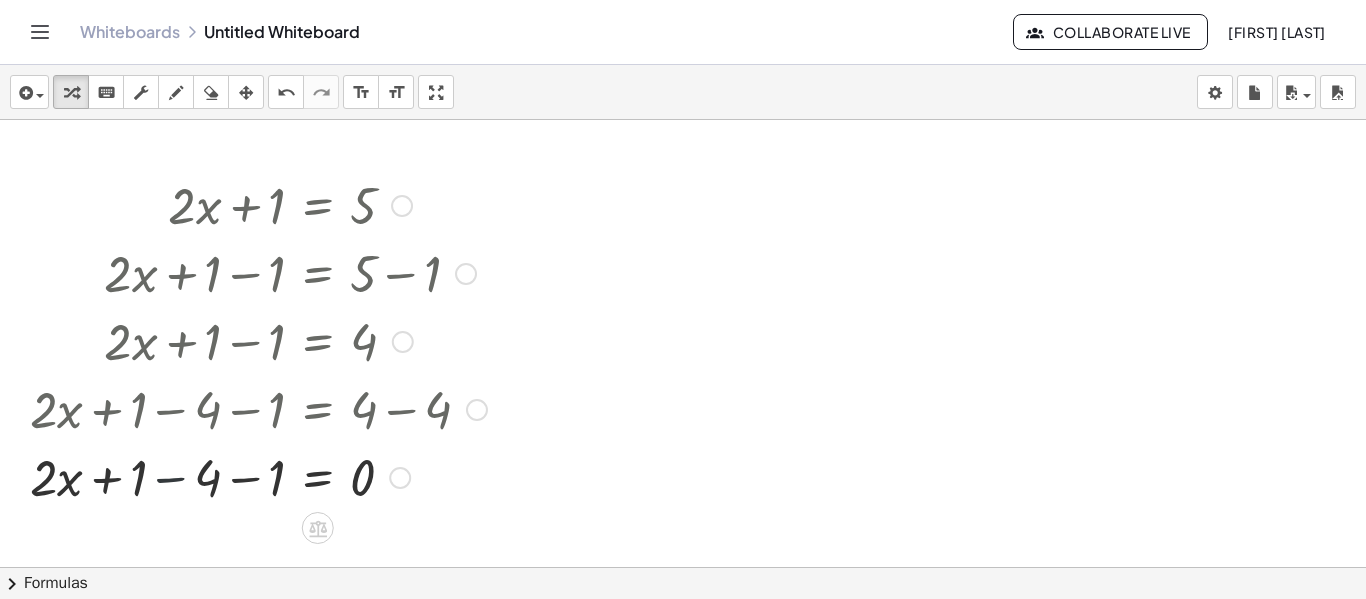 click at bounding box center [258, 476] 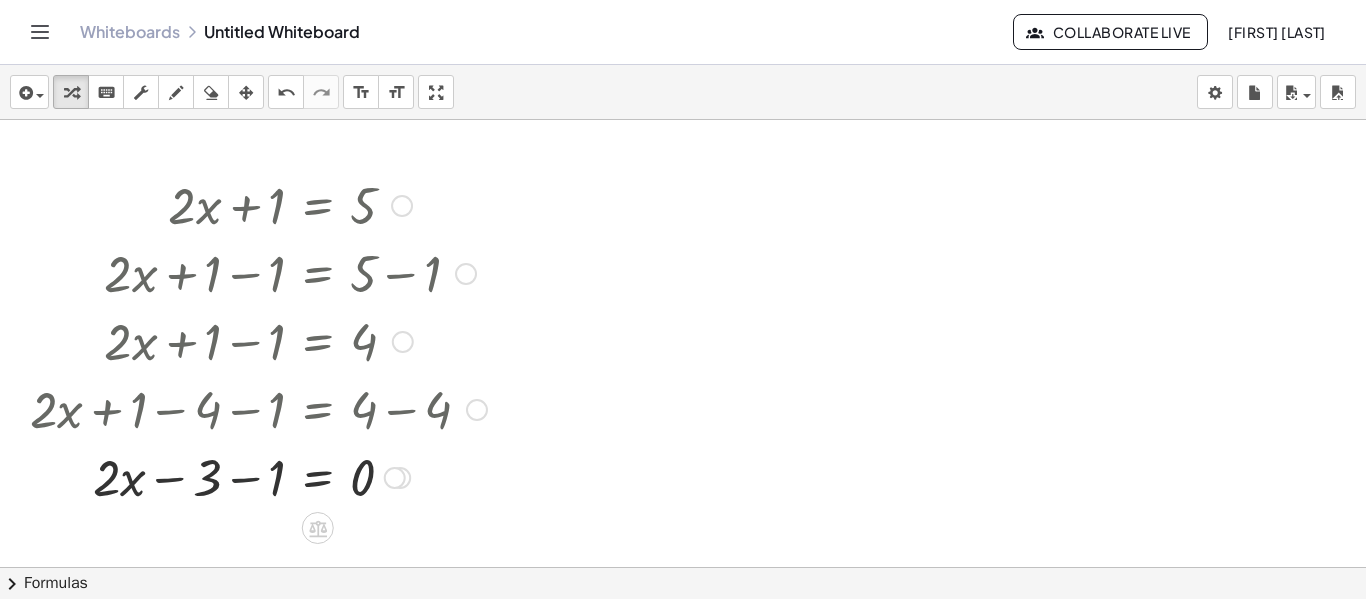 click at bounding box center (258, 476) 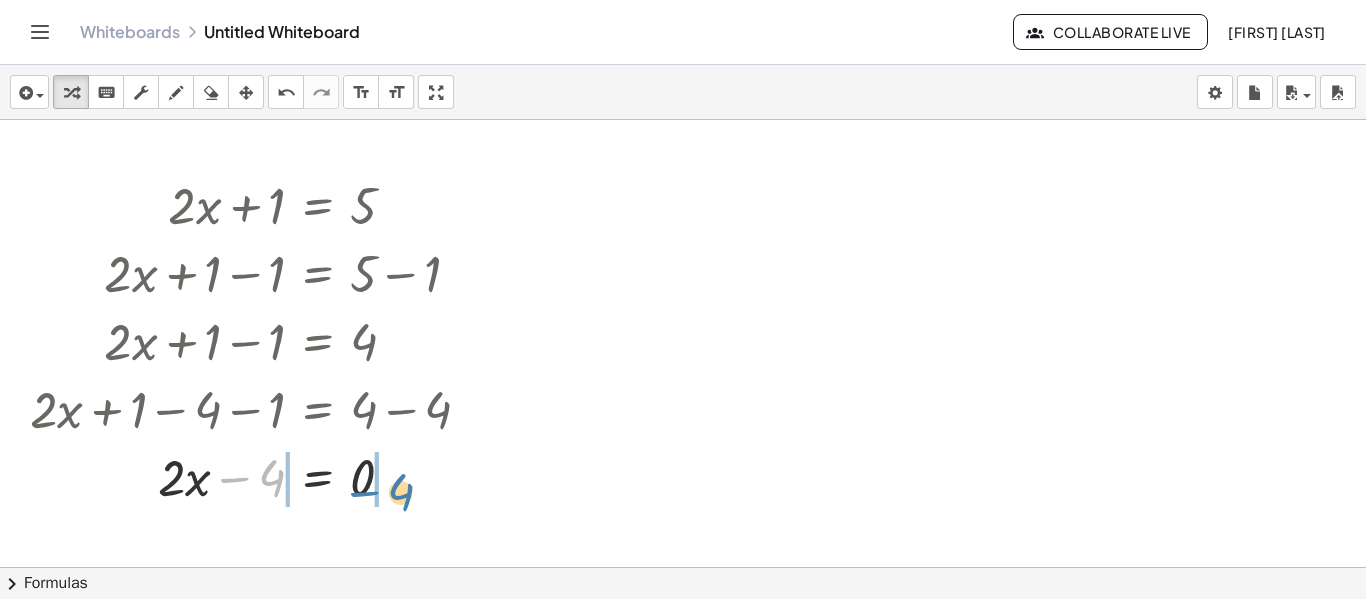 drag, startPoint x: 254, startPoint y: 470, endPoint x: 384, endPoint y: 475, distance: 130.09612 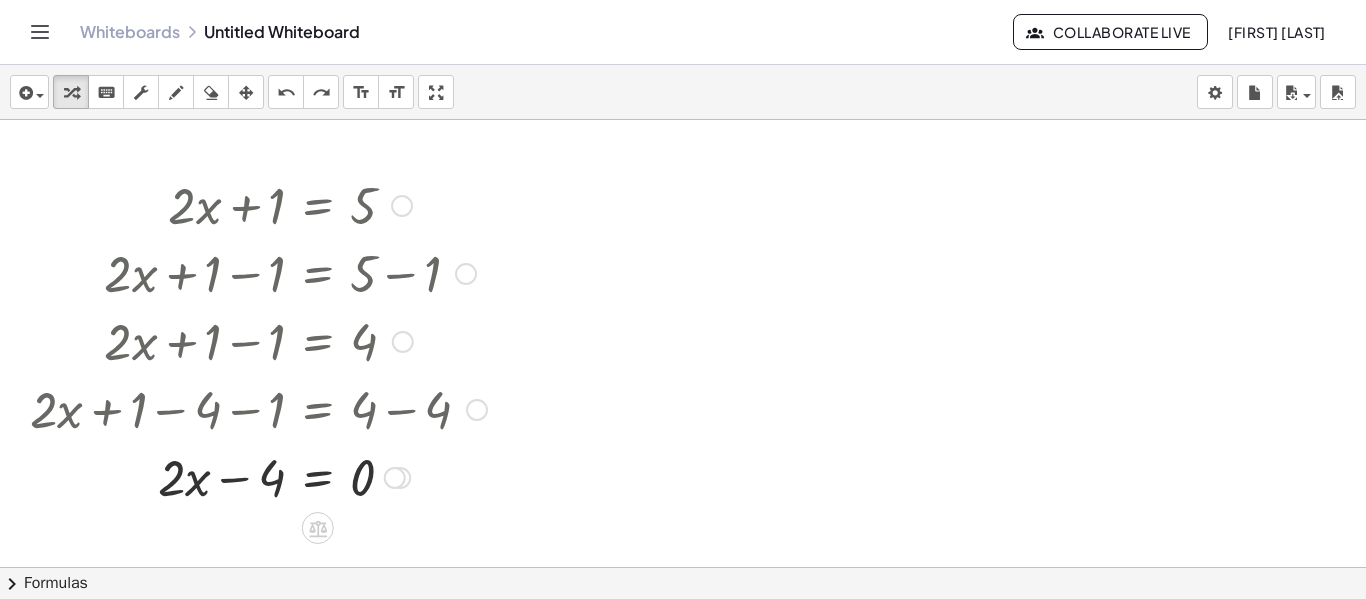 click at bounding box center (258, 476) 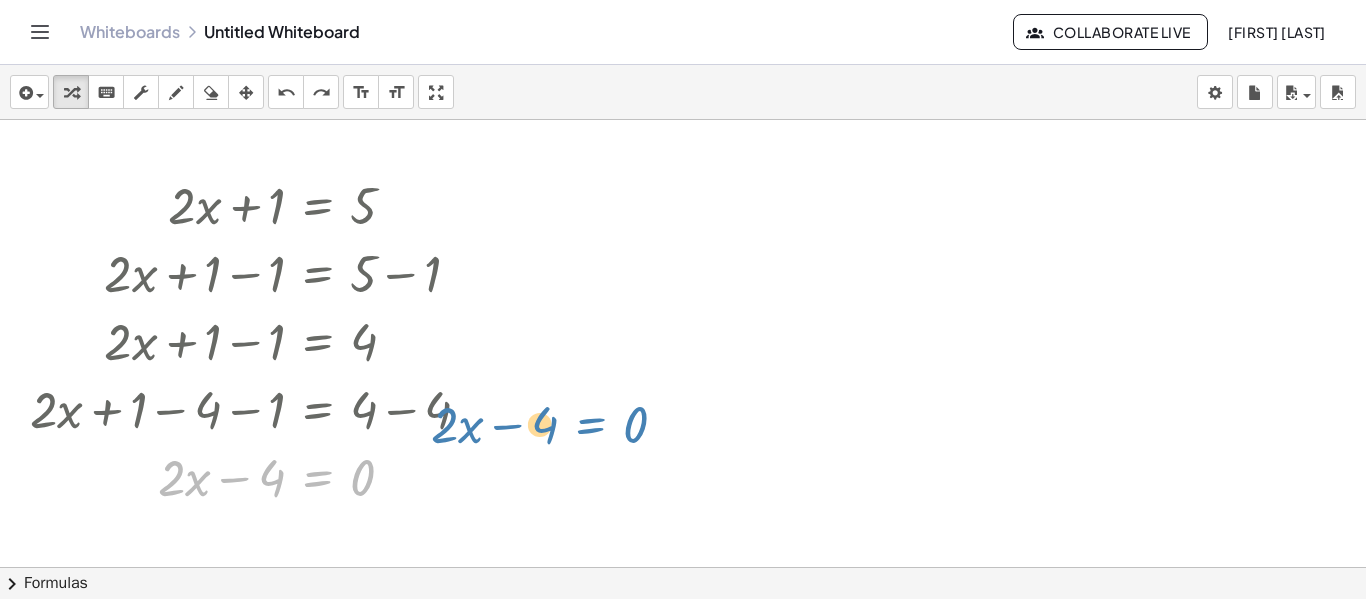 drag, startPoint x: 330, startPoint y: 478, endPoint x: 606, endPoint y: 424, distance: 281.233 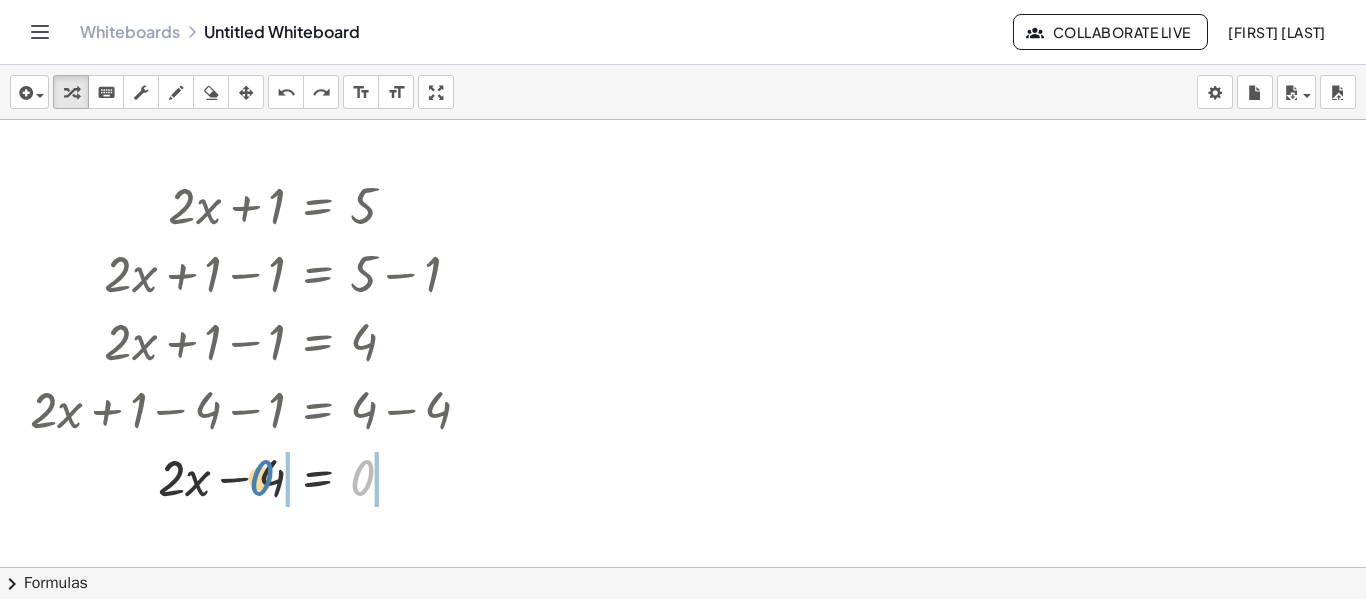 drag, startPoint x: 359, startPoint y: 476, endPoint x: 243, endPoint y: 468, distance: 116.275536 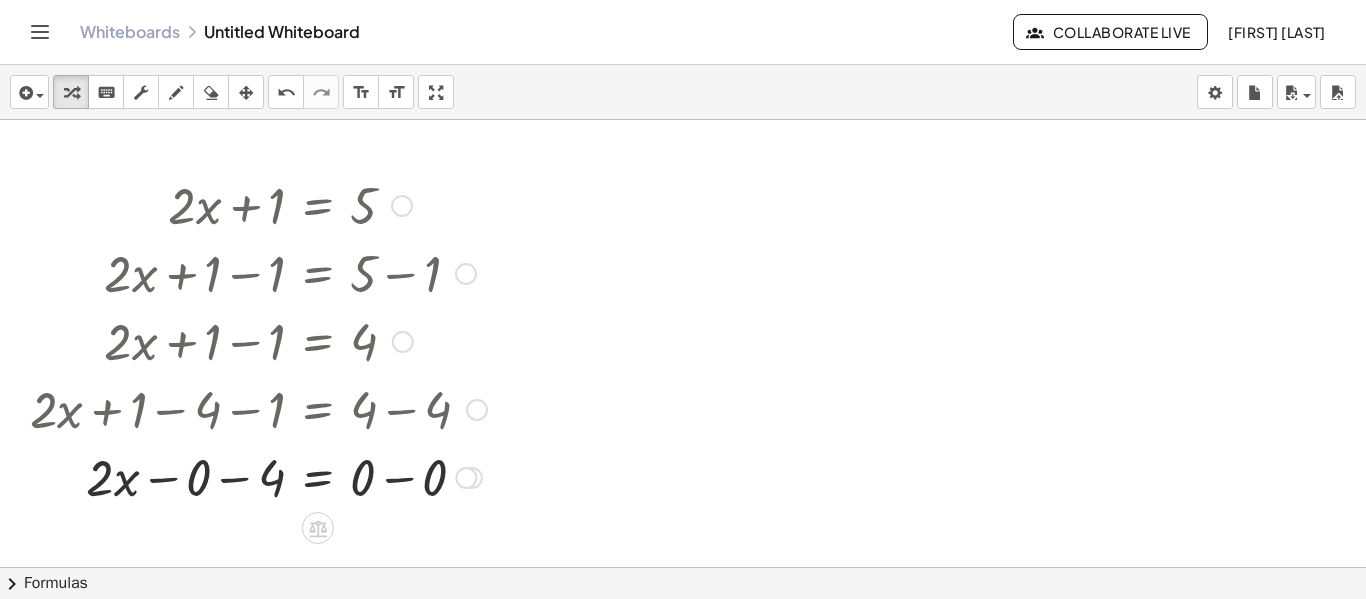 click at bounding box center [258, 476] 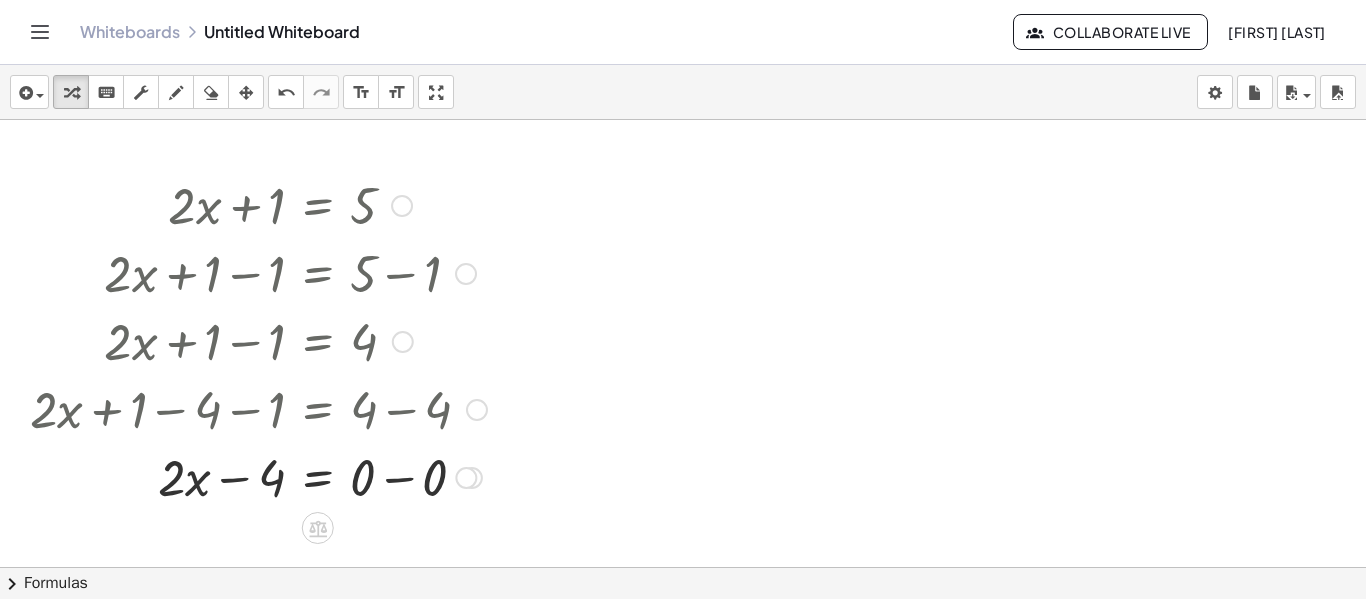 click at bounding box center [258, 476] 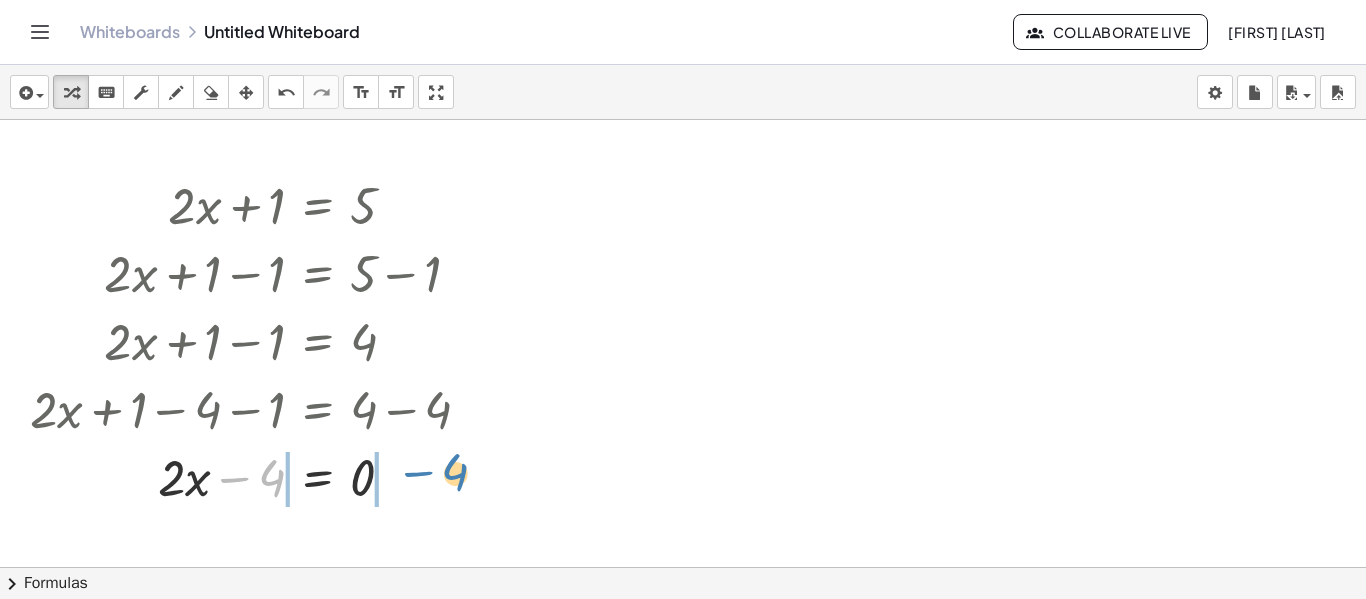 drag, startPoint x: 239, startPoint y: 469, endPoint x: 408, endPoint y: 465, distance: 169.04733 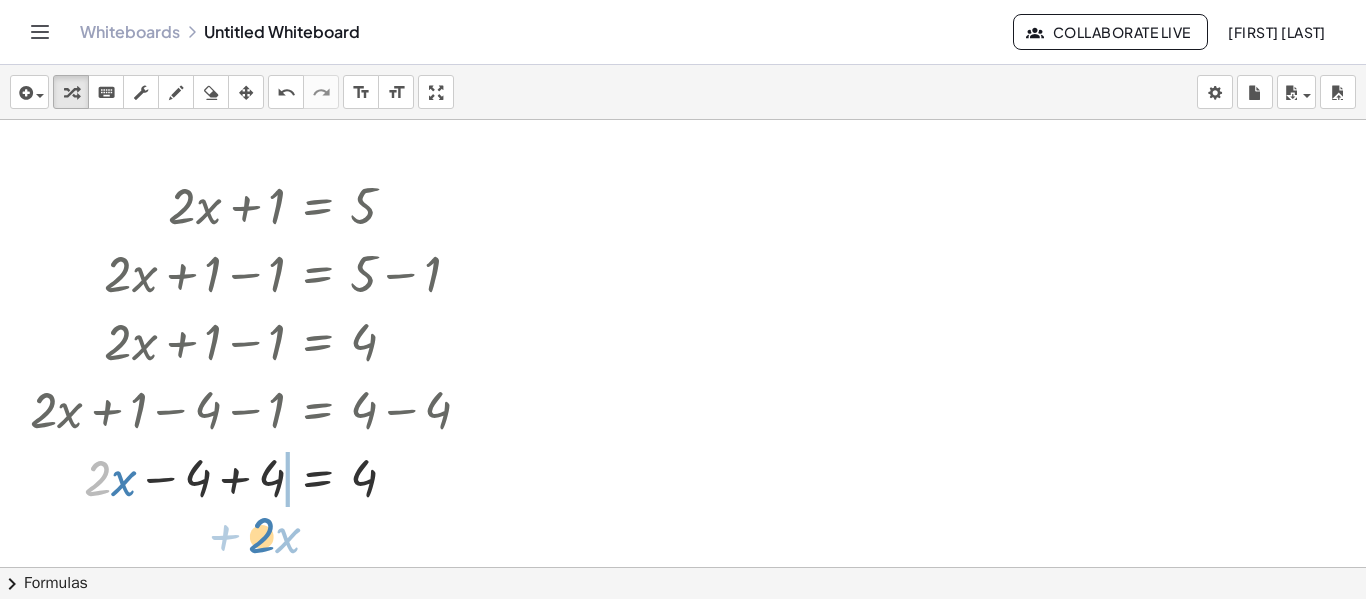 drag, startPoint x: 109, startPoint y: 491, endPoint x: 273, endPoint y: 549, distance: 173.95401 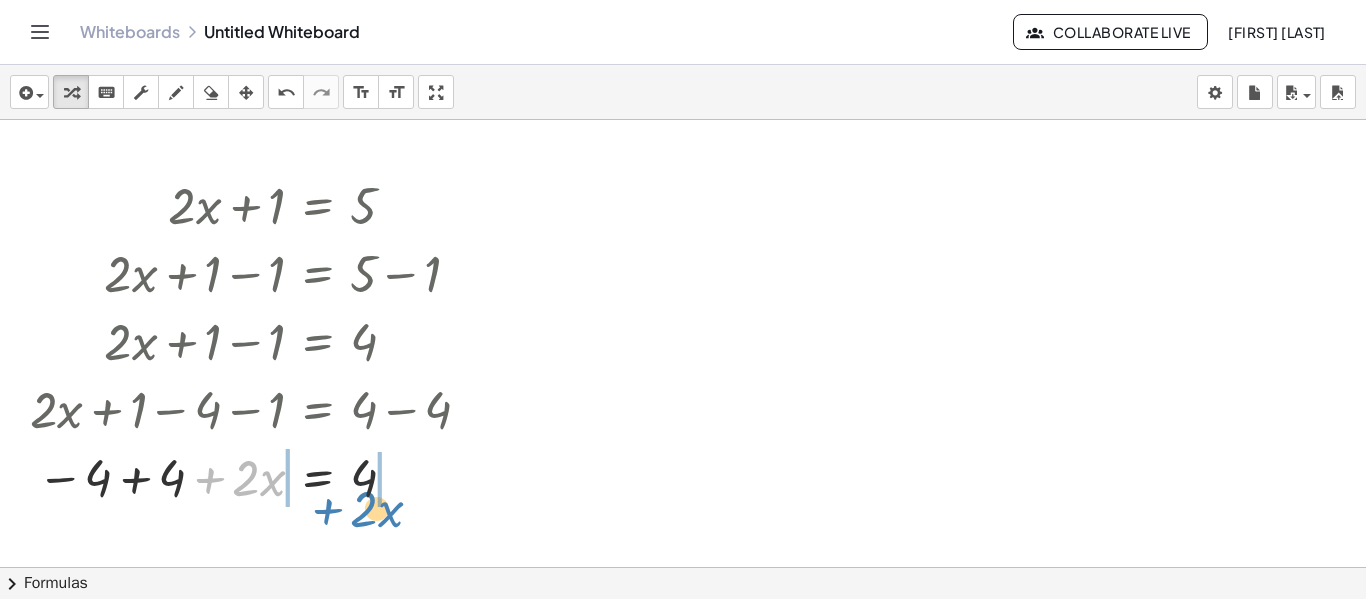drag, startPoint x: 232, startPoint y: 470, endPoint x: 351, endPoint y: 504, distance: 123.76187 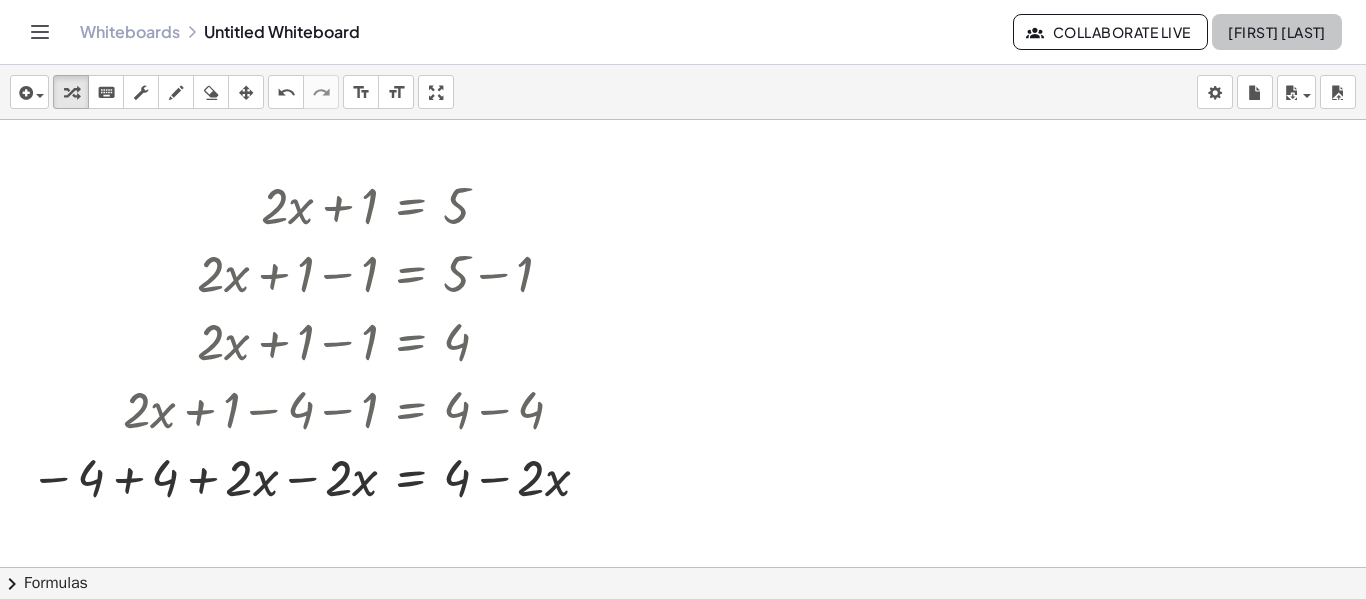 click on "Kumainer Ata" 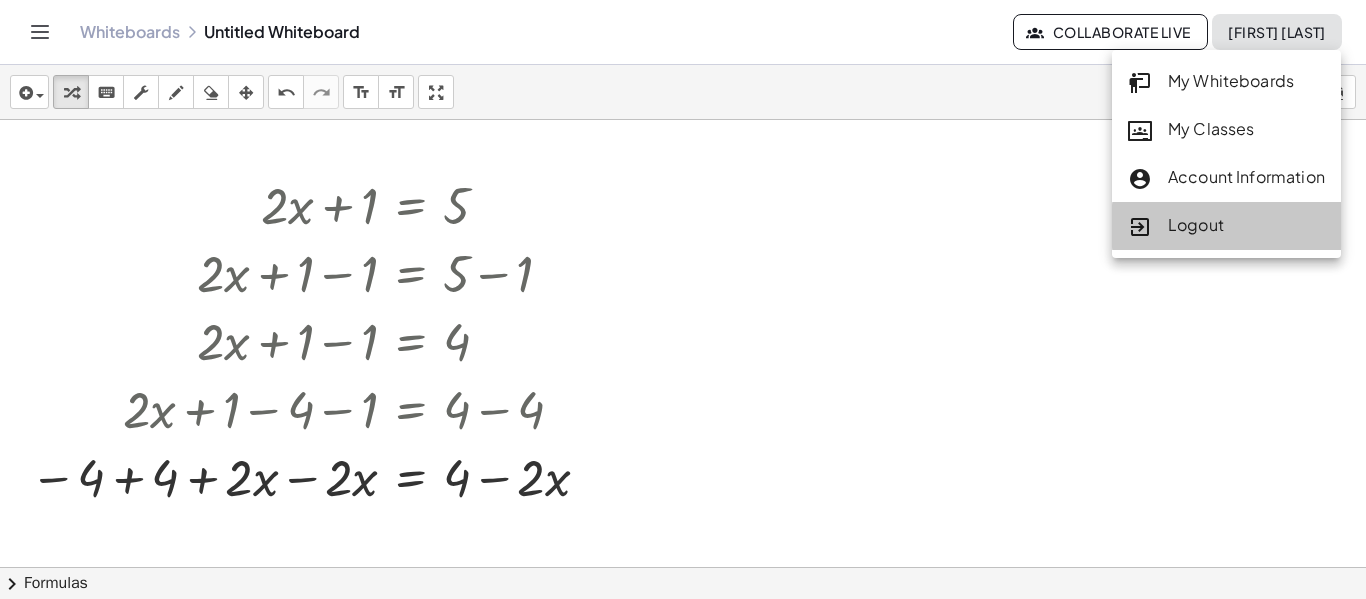 click on "Logout" 